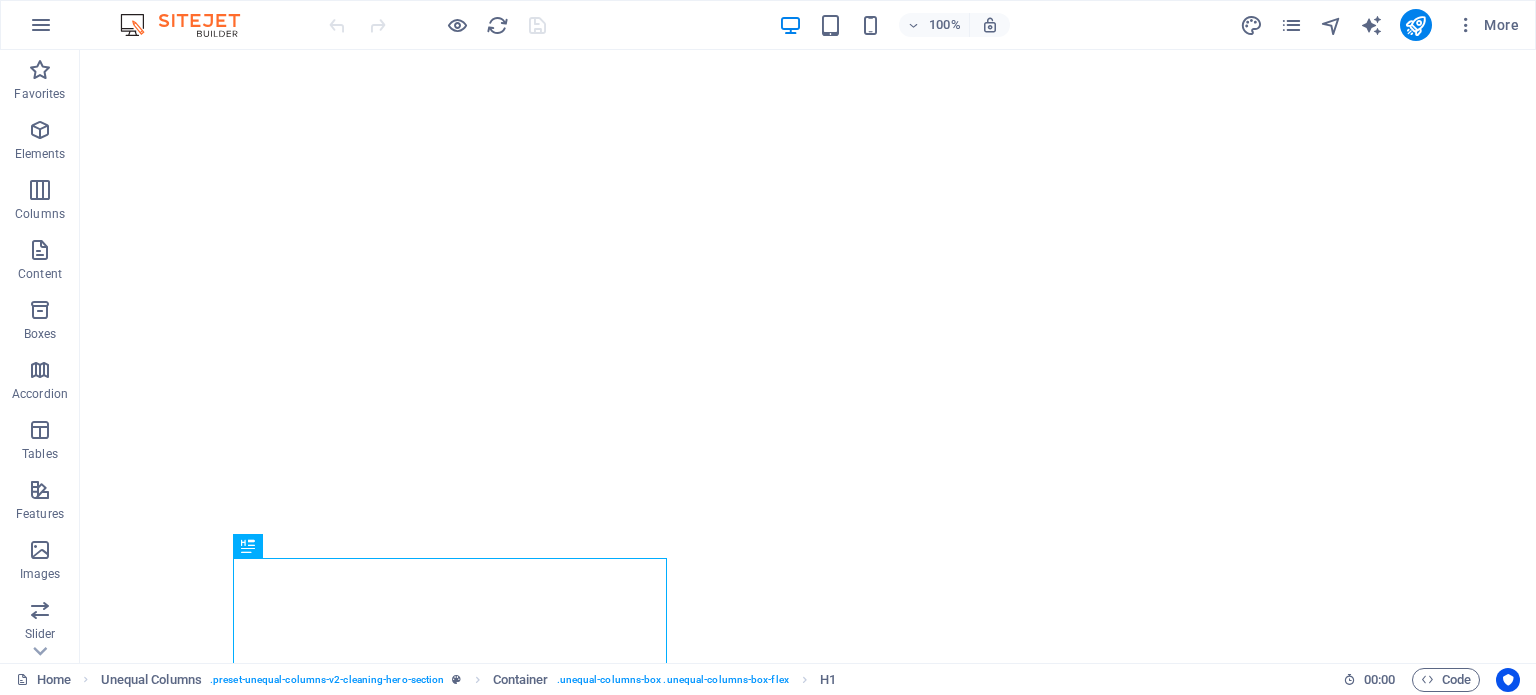 scroll, scrollTop: 0, scrollLeft: 0, axis: both 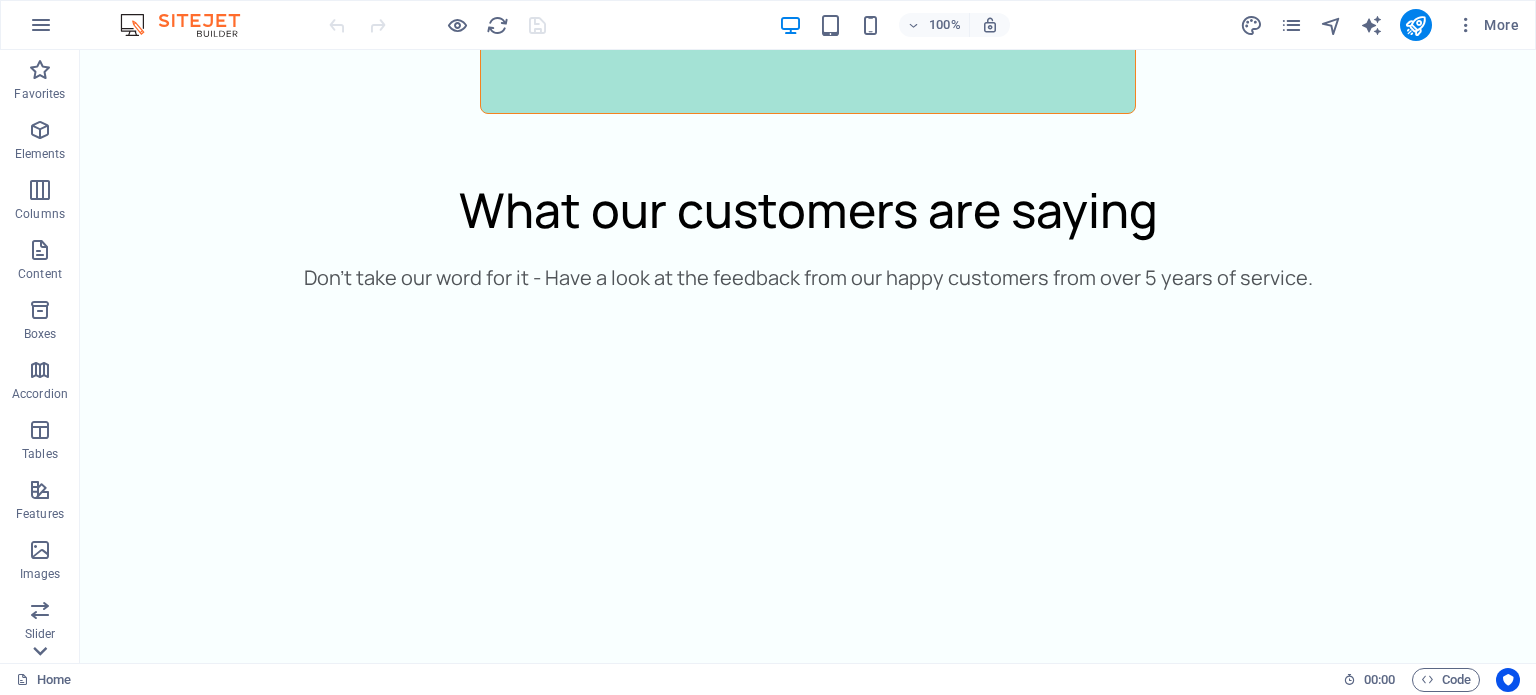 click 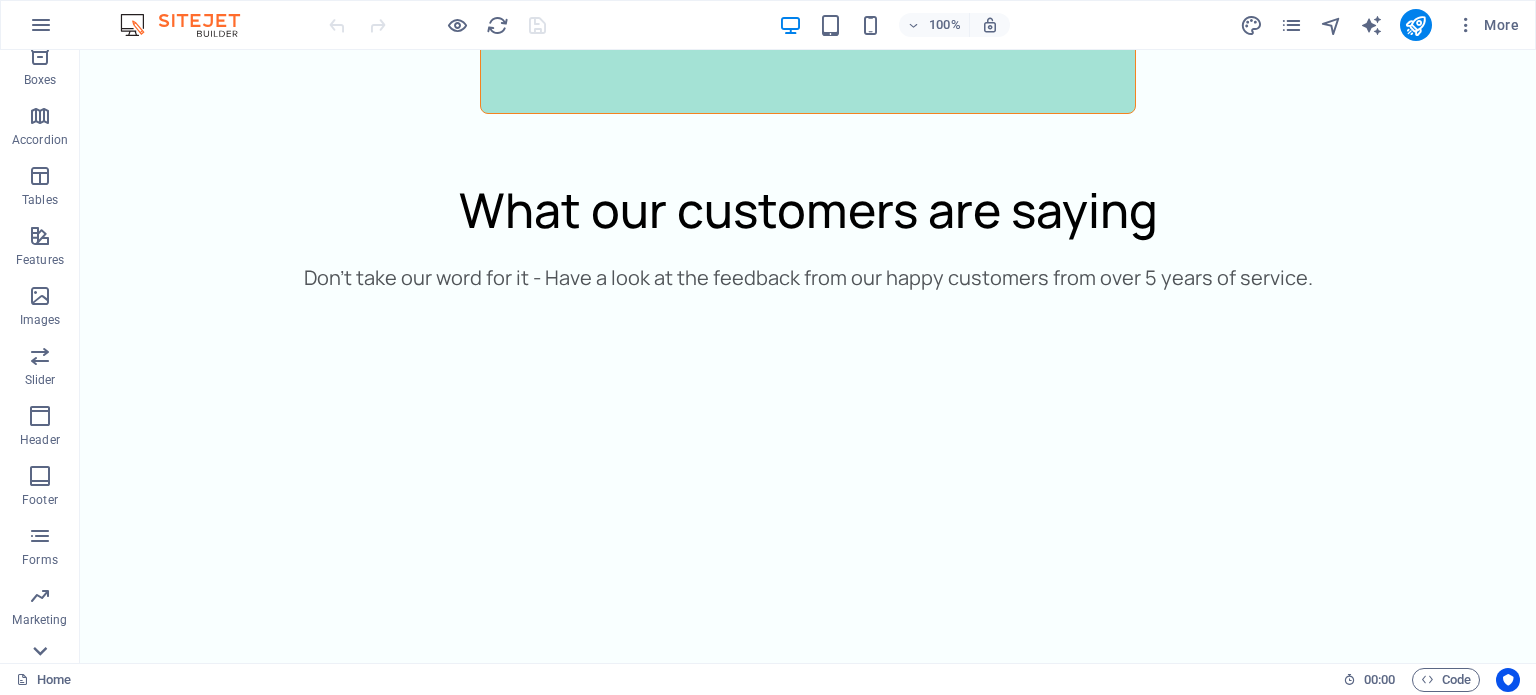 scroll, scrollTop: 286, scrollLeft: 0, axis: vertical 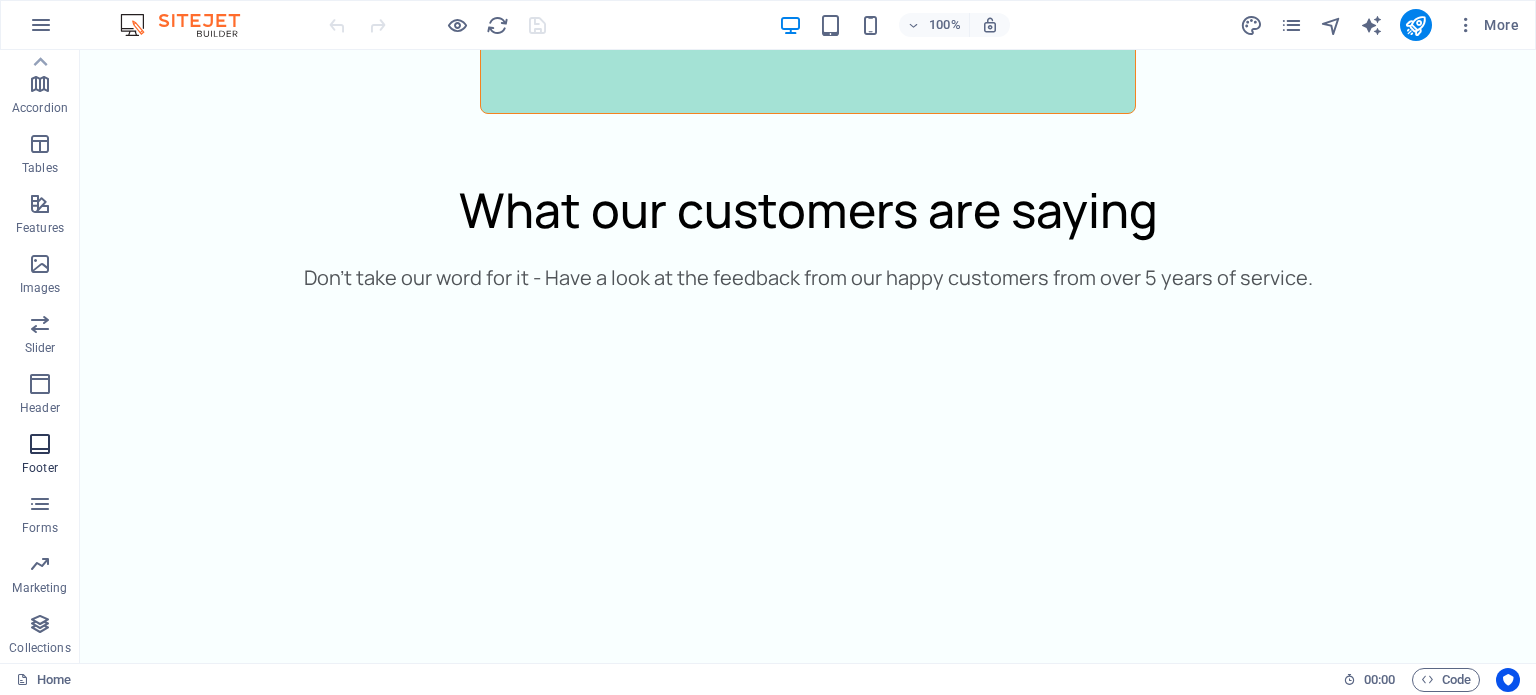 click on "Footer" at bounding box center (40, 456) 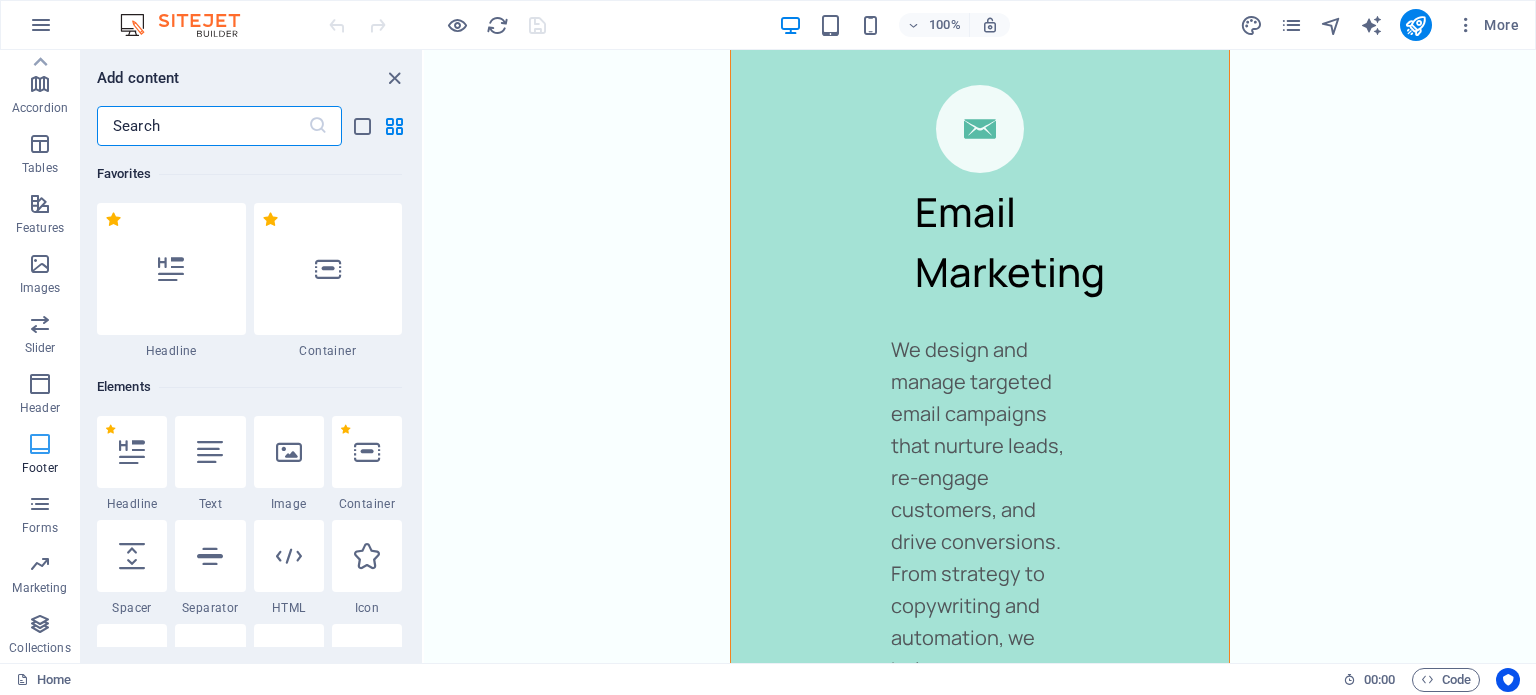 scroll, scrollTop: 6752, scrollLeft: 0, axis: vertical 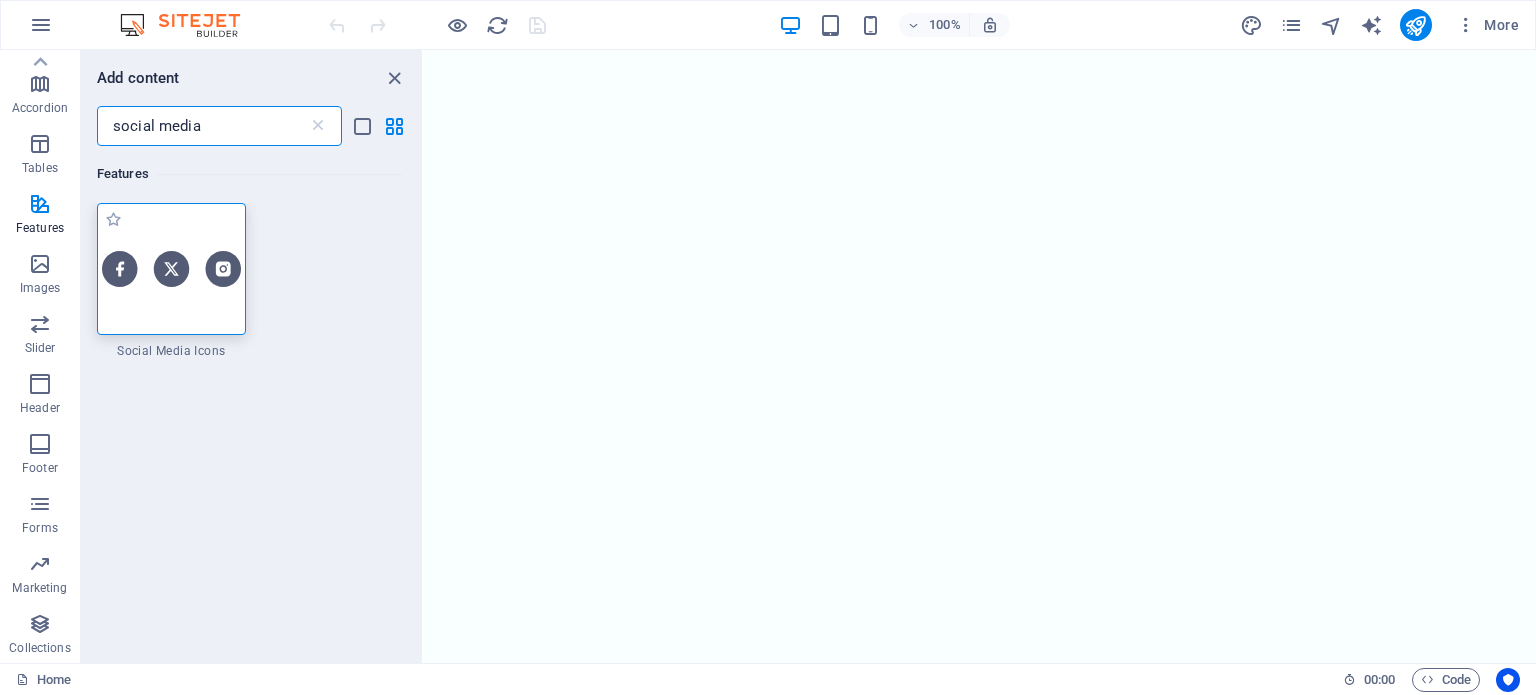 type on "social media" 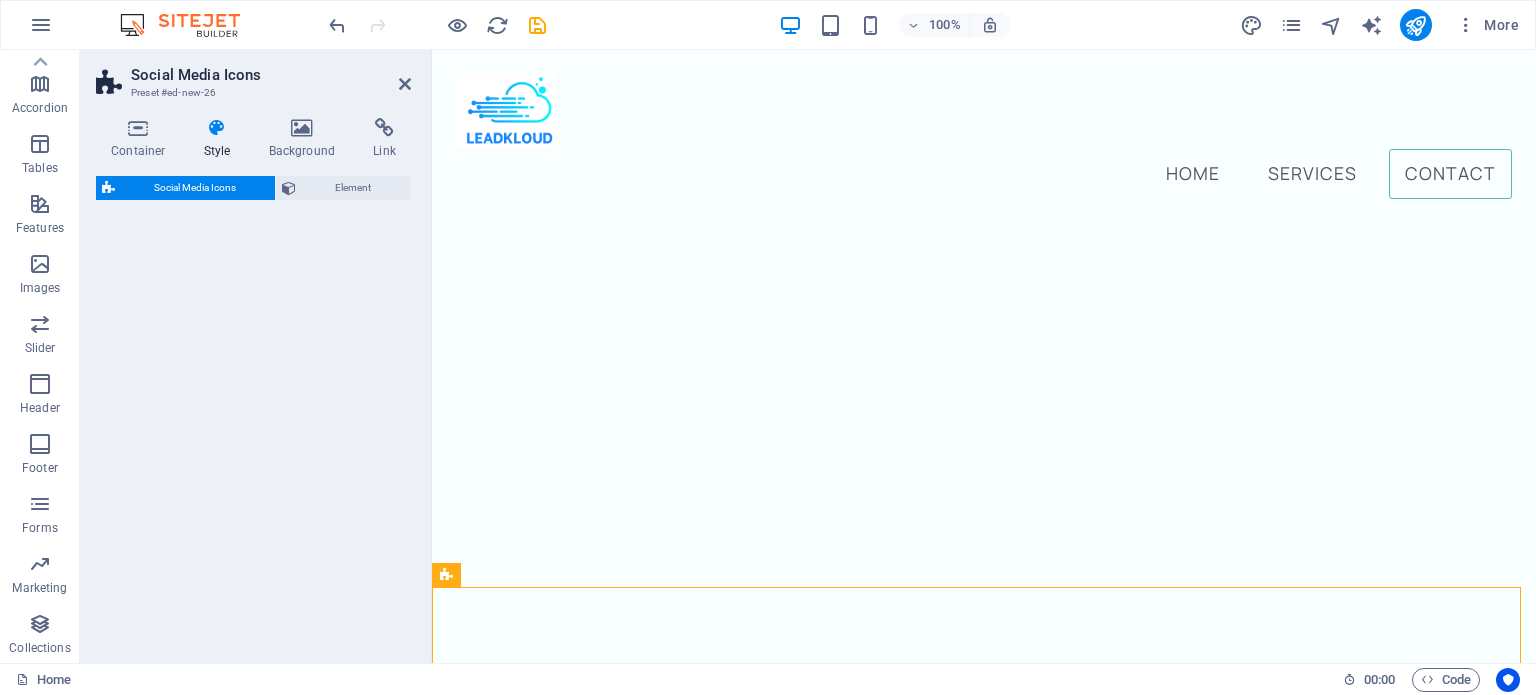 select on "rem" 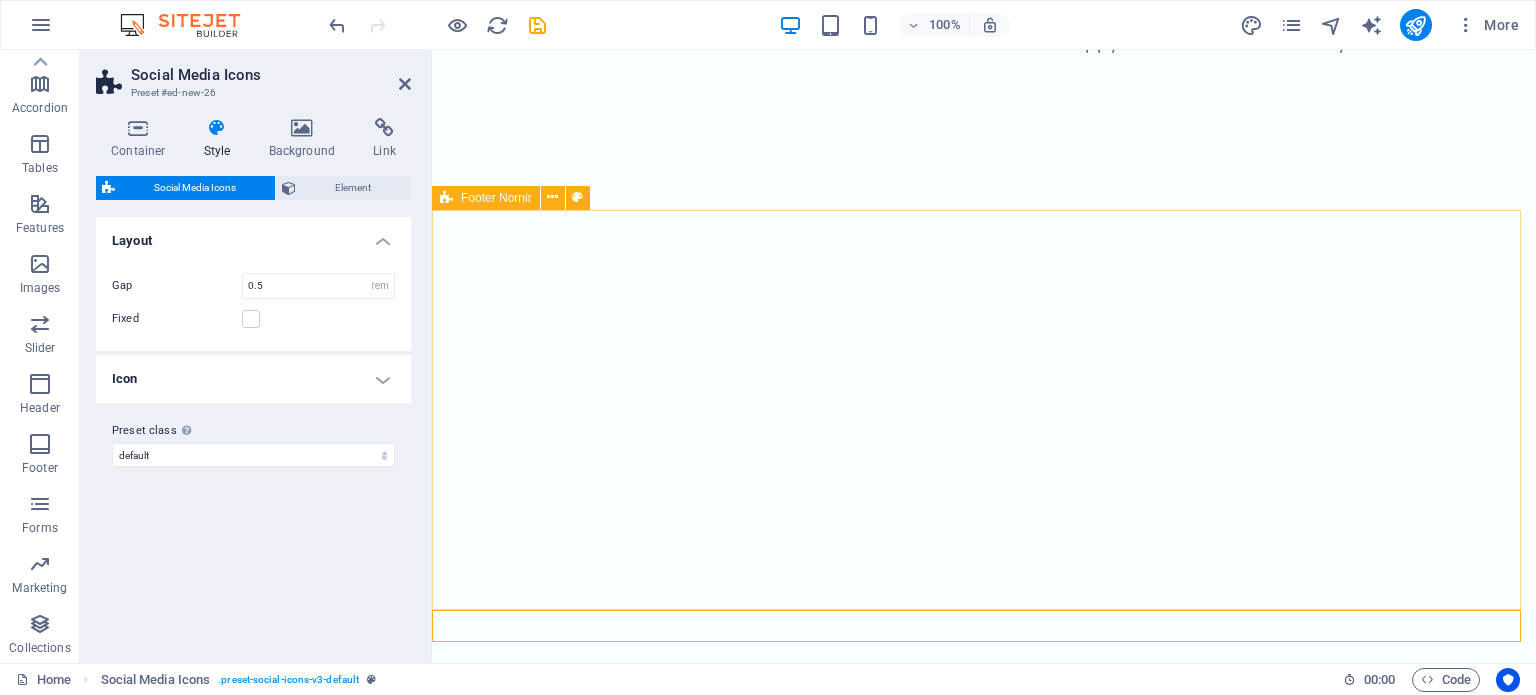 scroll, scrollTop: 6799, scrollLeft: 0, axis: vertical 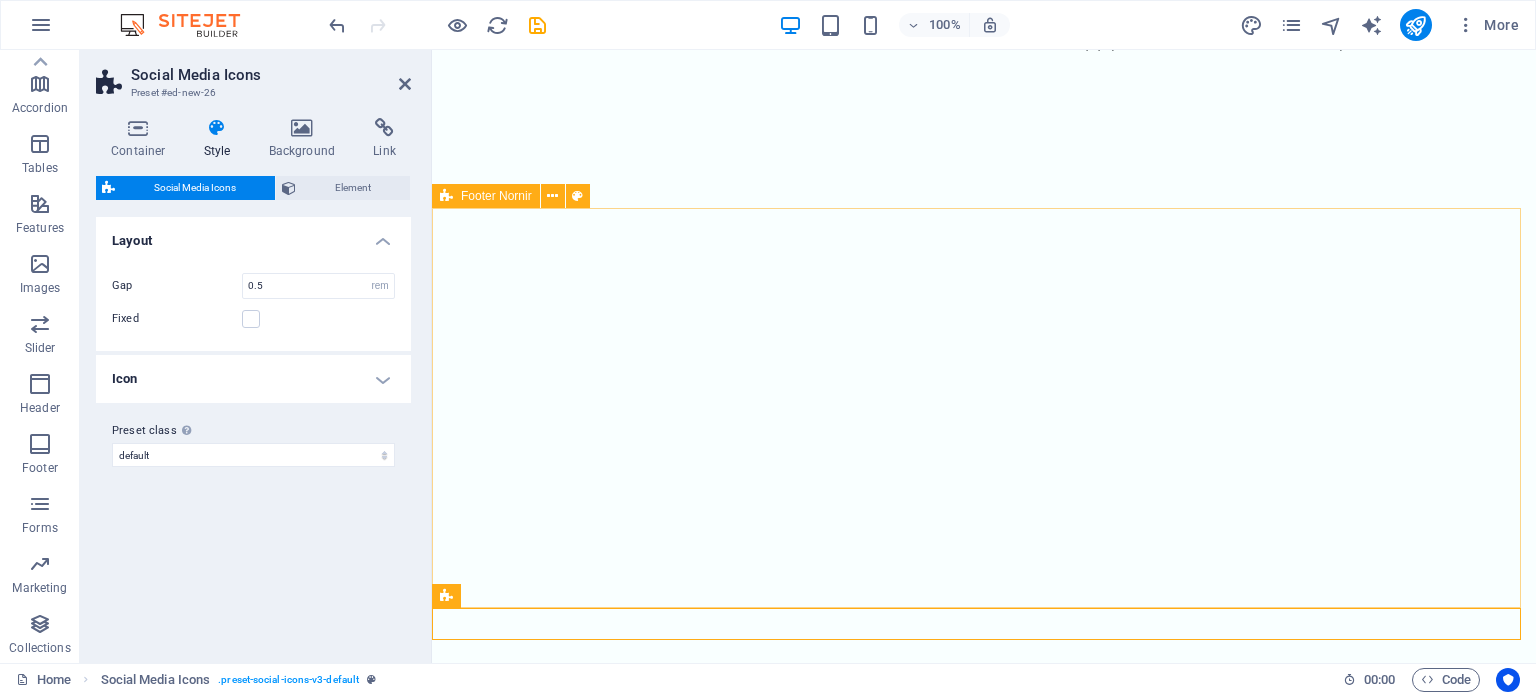 drag, startPoint x: 778, startPoint y: 631, endPoint x: 606, endPoint y: 486, distance: 224.96445 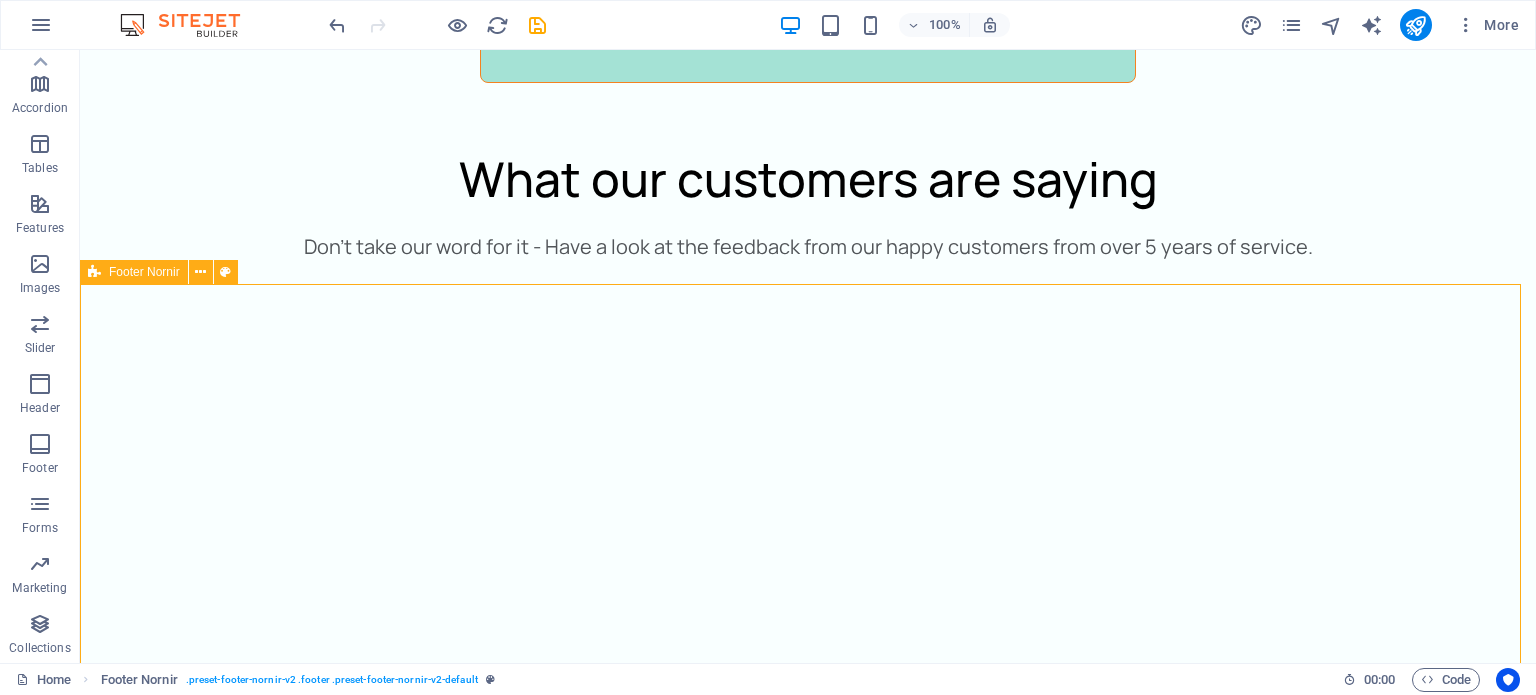 scroll, scrollTop: 5709, scrollLeft: 0, axis: vertical 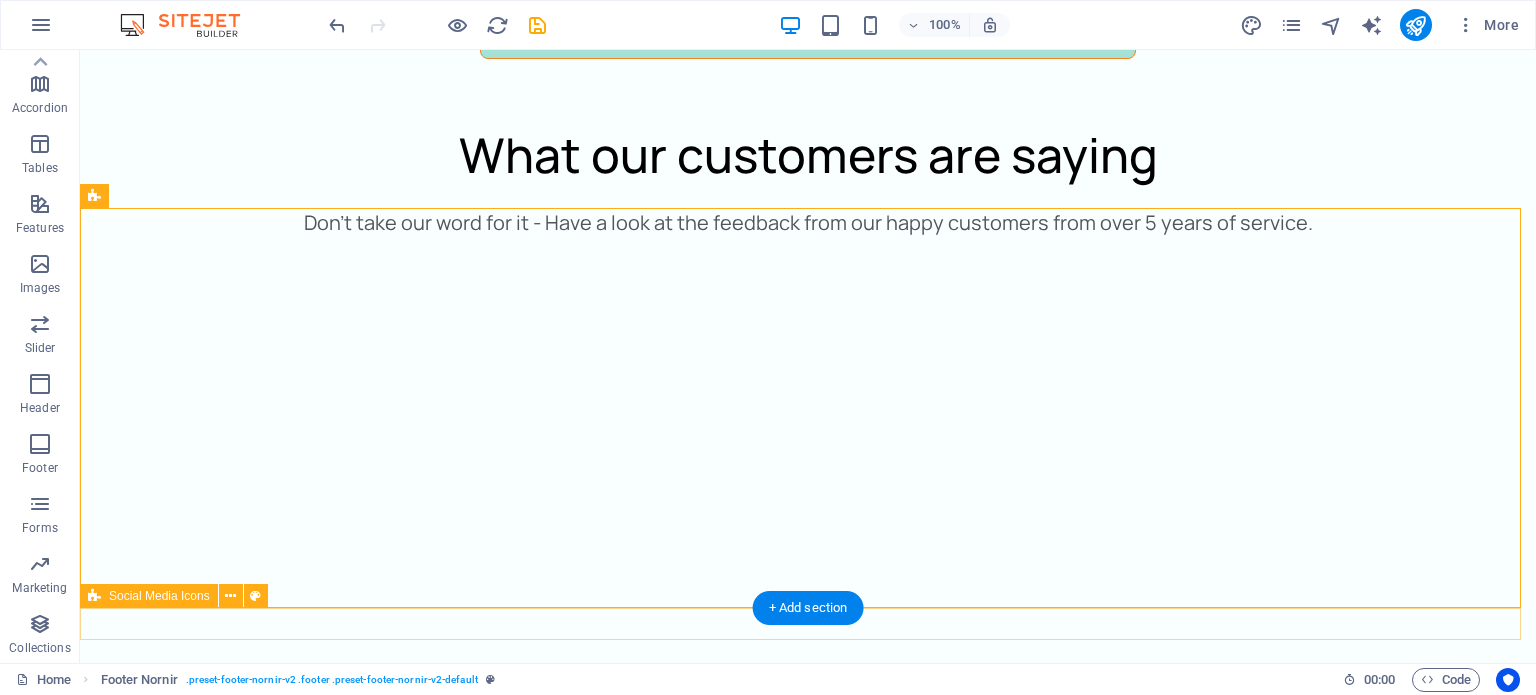 click at bounding box center [808, 12922] 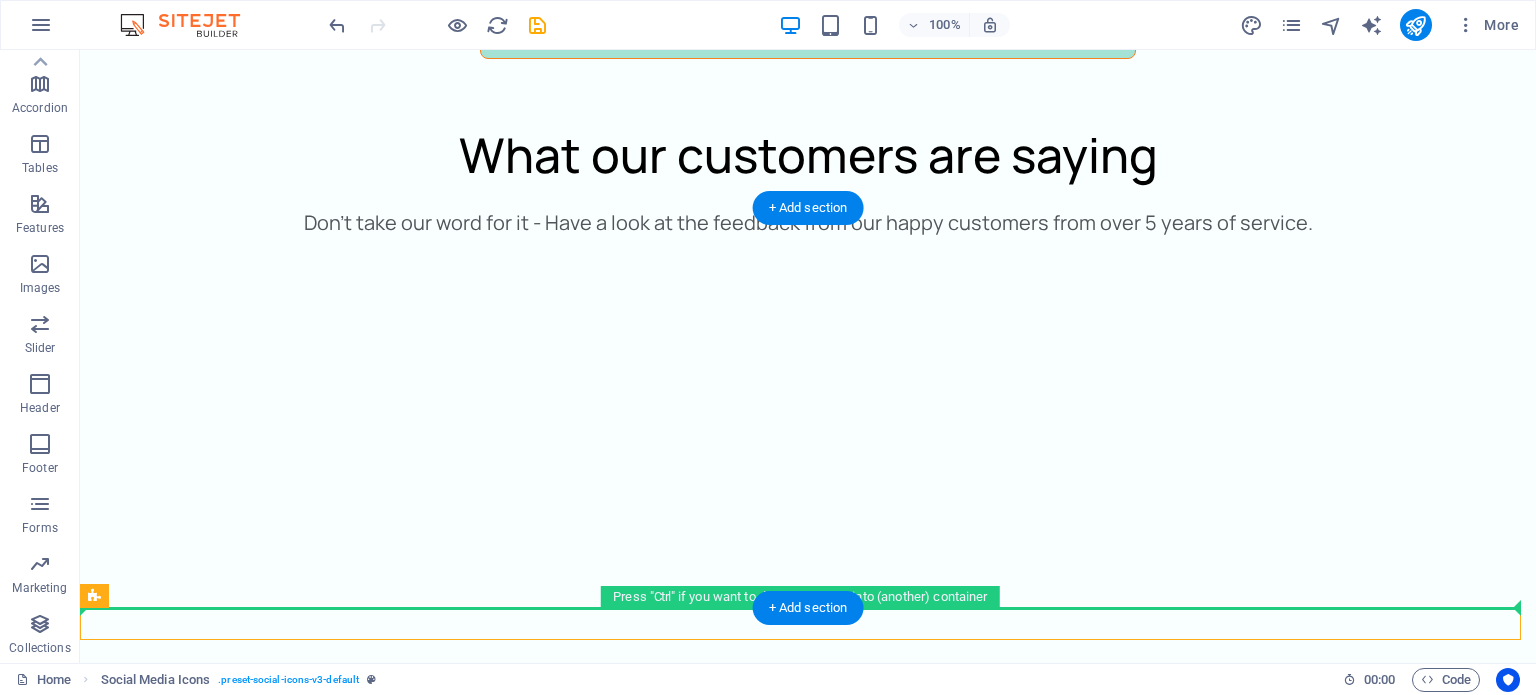 drag, startPoint x: 263, startPoint y: 630, endPoint x: 344, endPoint y: 424, distance: 221.35266 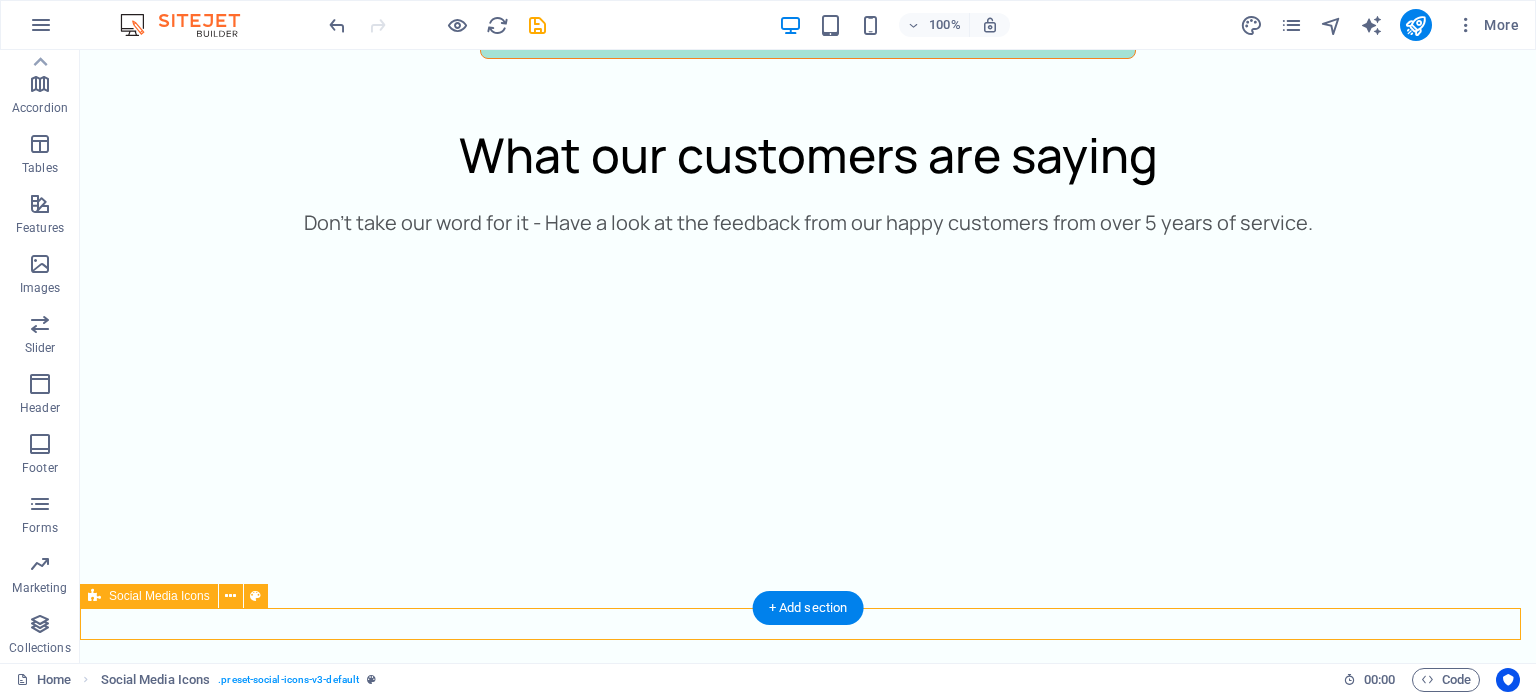 click at bounding box center [808, 12922] 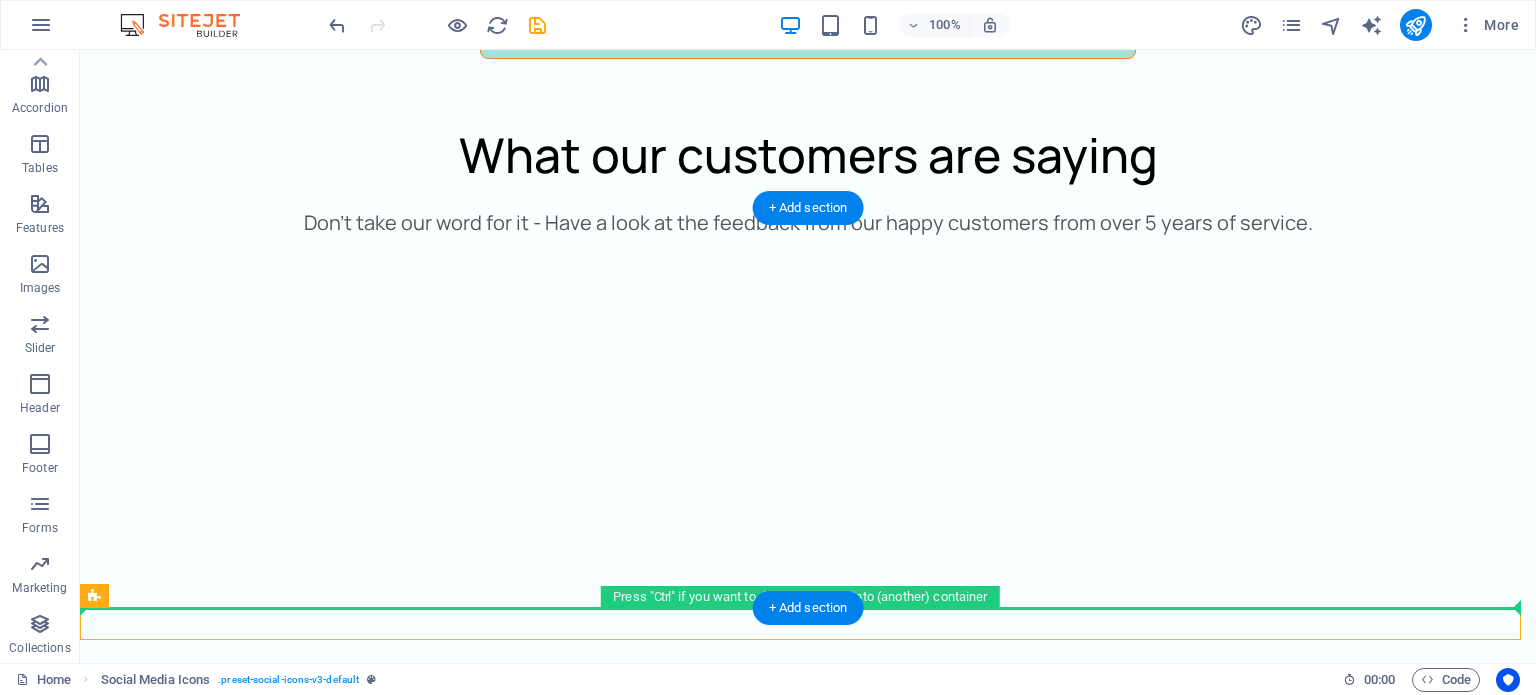 drag, startPoint x: 612, startPoint y: 631, endPoint x: 310, endPoint y: 423, distance: 366.6988 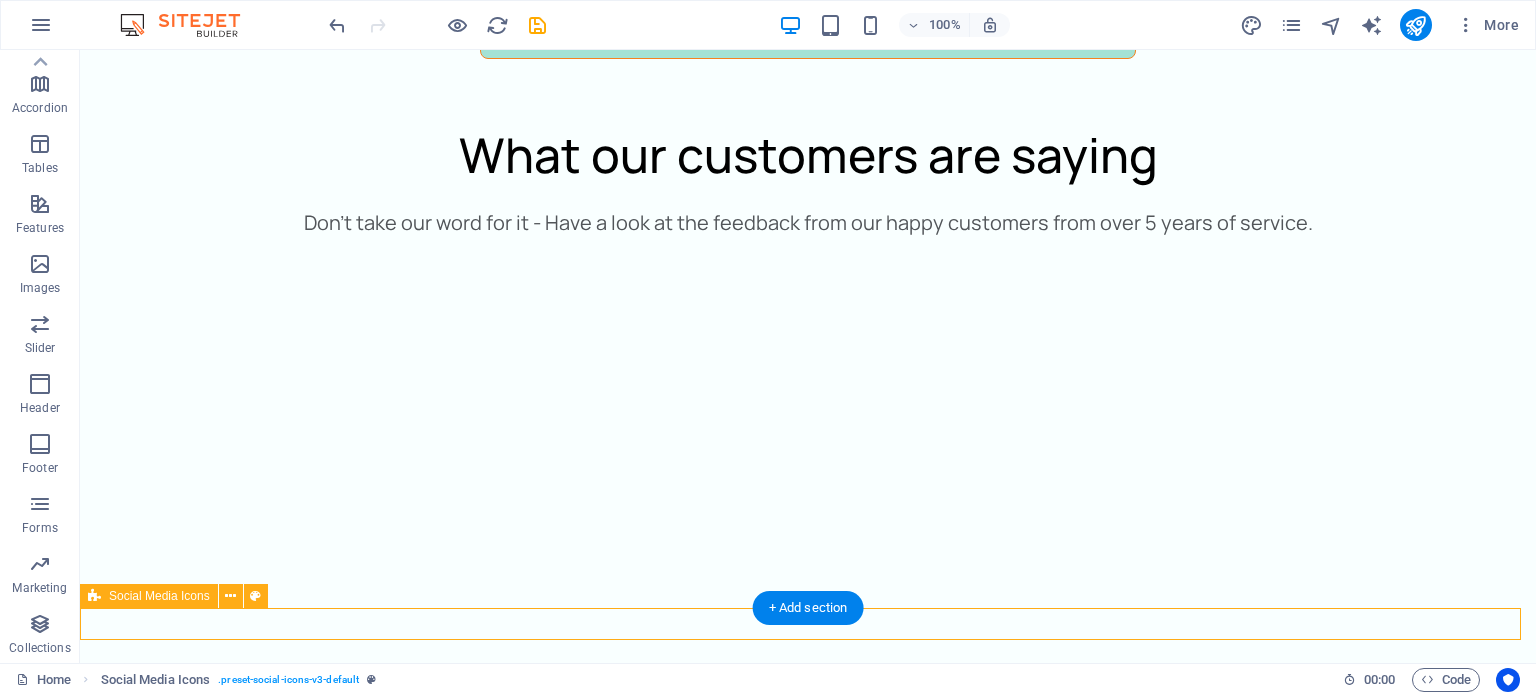 click at bounding box center (808, 12922) 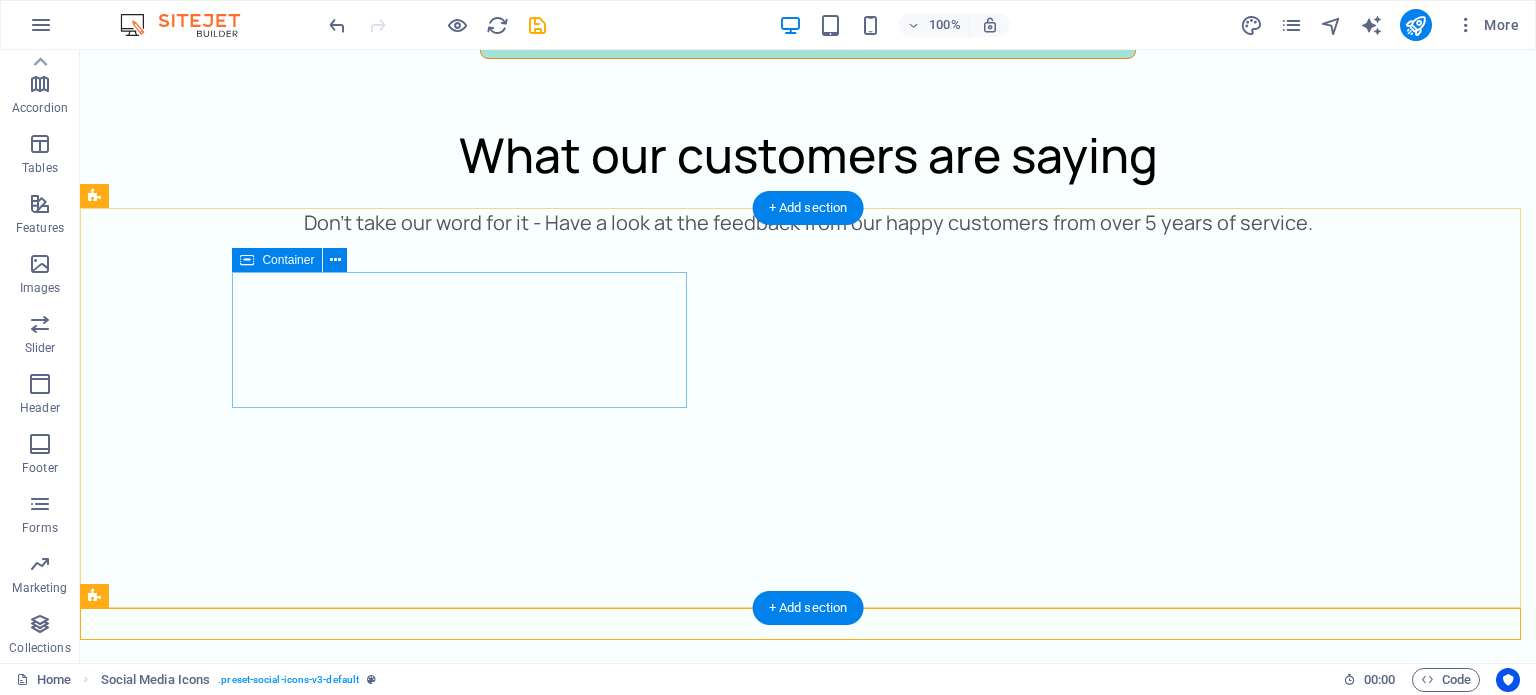 drag, startPoint x: 204, startPoint y: 652, endPoint x: 338, endPoint y: 398, distance: 287.17938 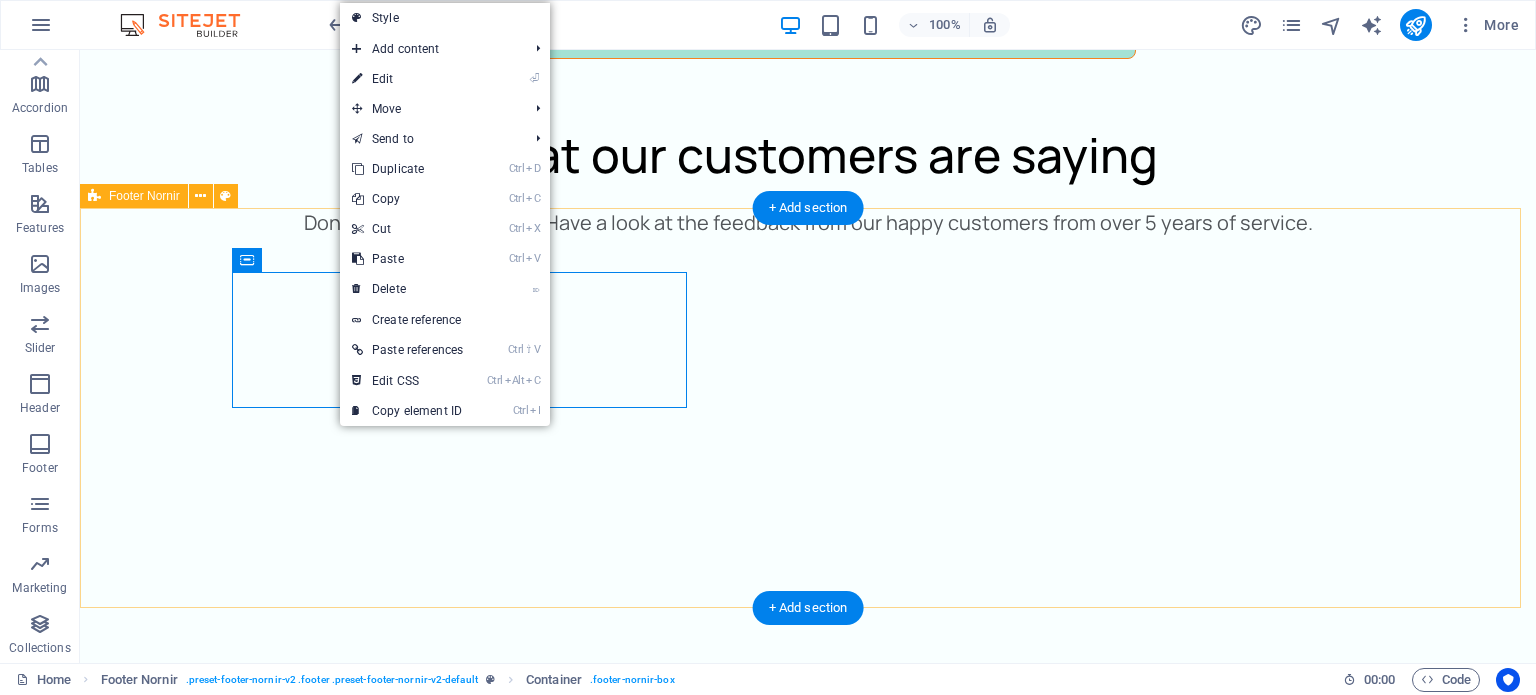 click on "Contact [EMAIL]" at bounding box center (808, 12666) 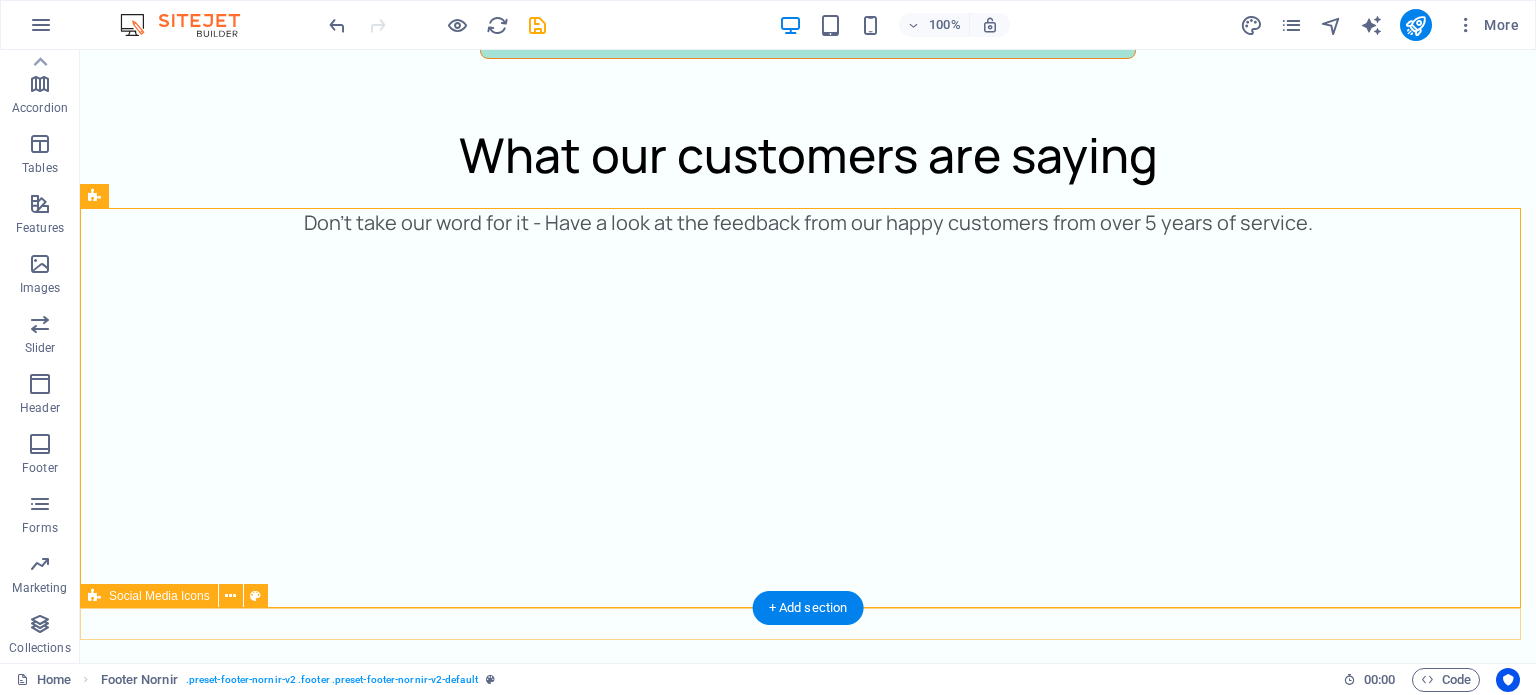 click at bounding box center (808, 12922) 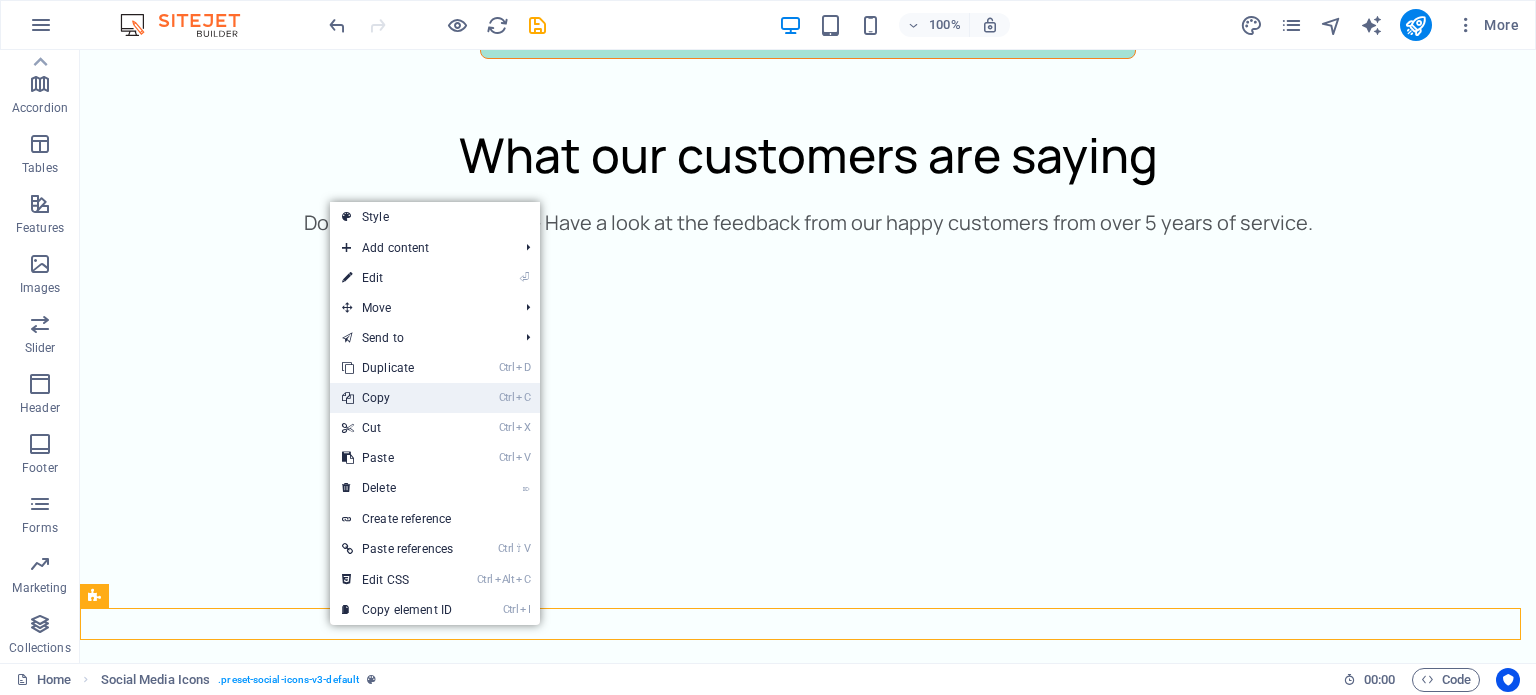 click on "Ctrl C  Copy" at bounding box center (397, 398) 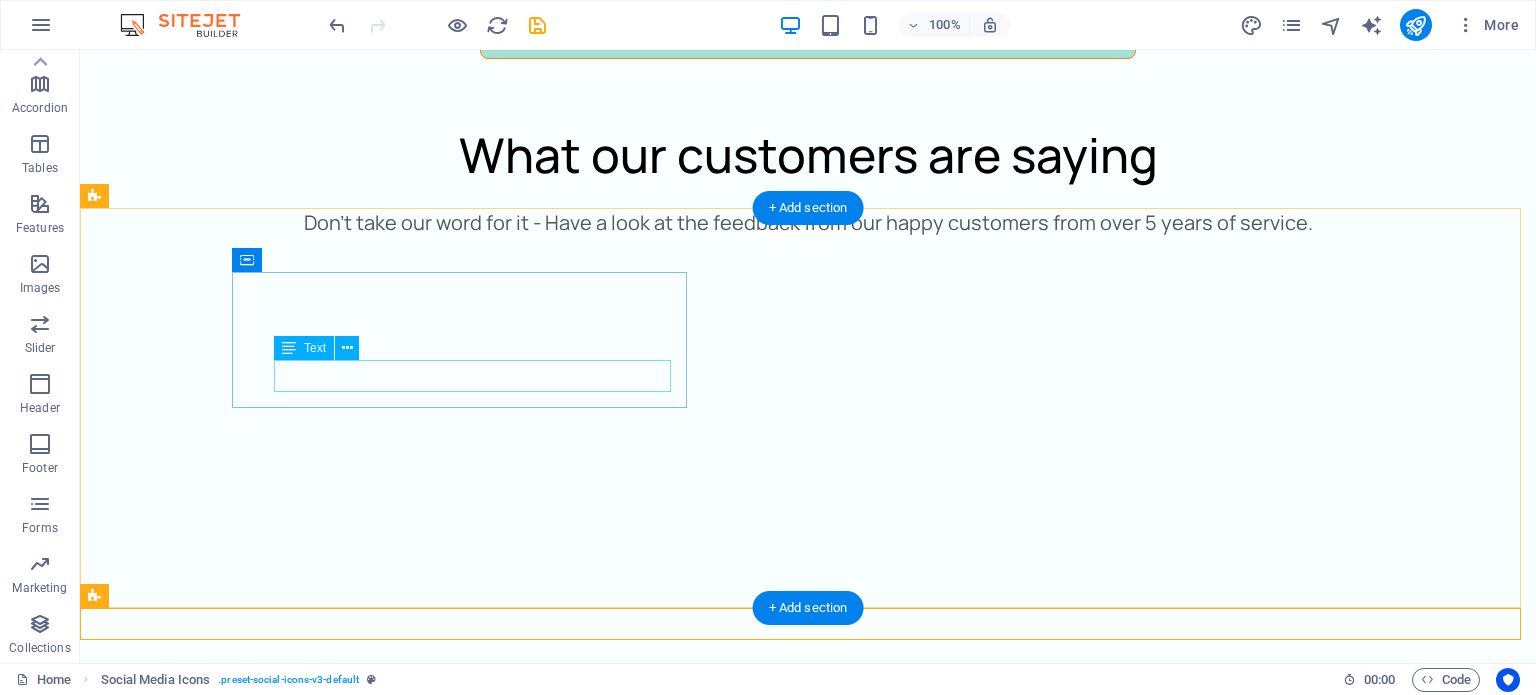 click on "[EMAIL]" at bounding box center (808, 12666) 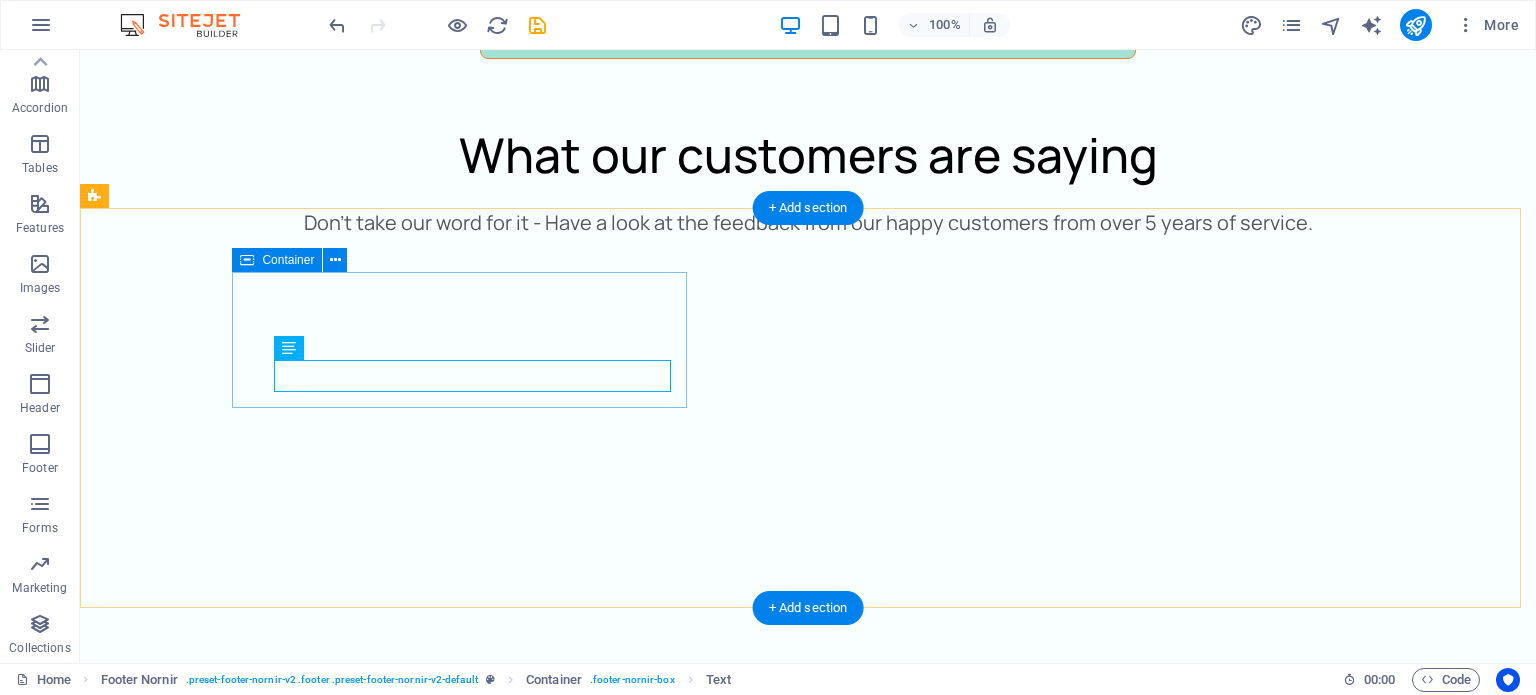 click on "Contact [EMAIL]" at bounding box center (808, 12614) 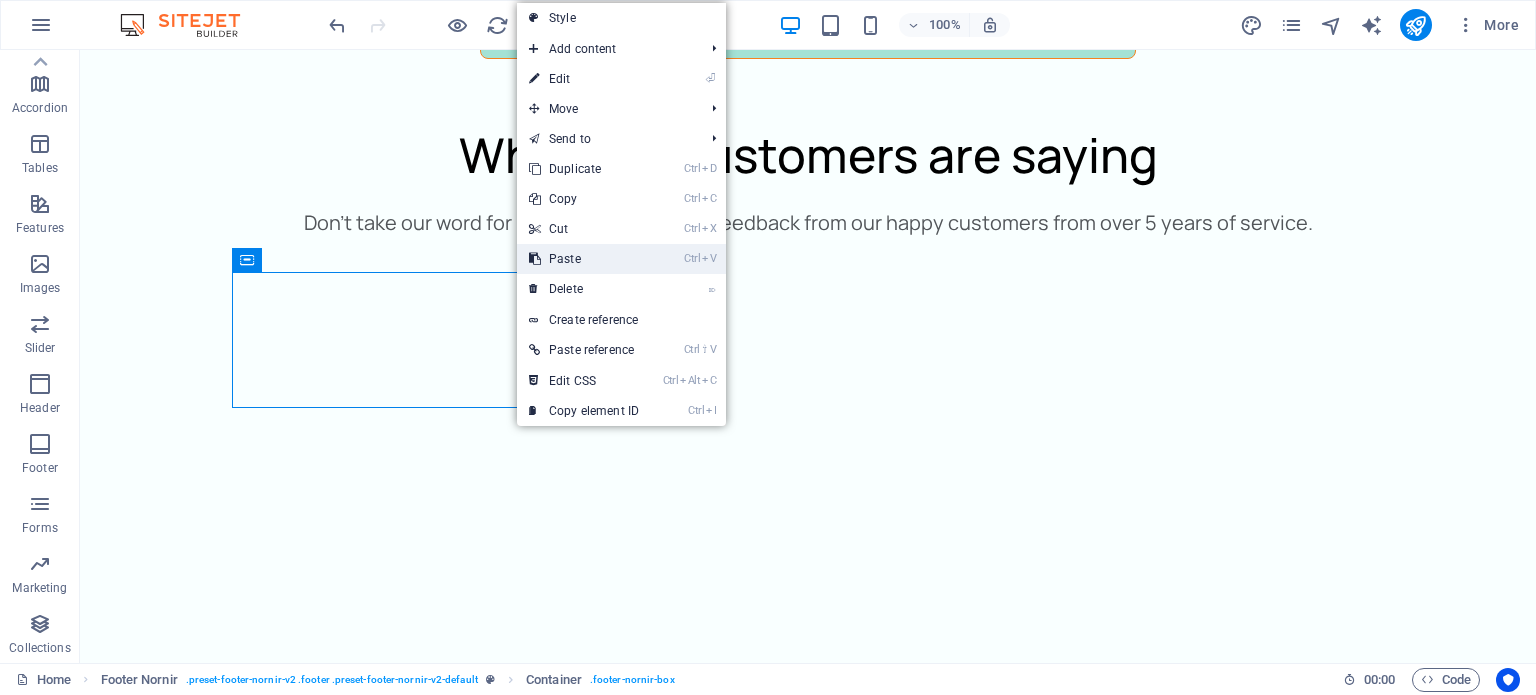 click on "Ctrl V  Paste" at bounding box center (584, 259) 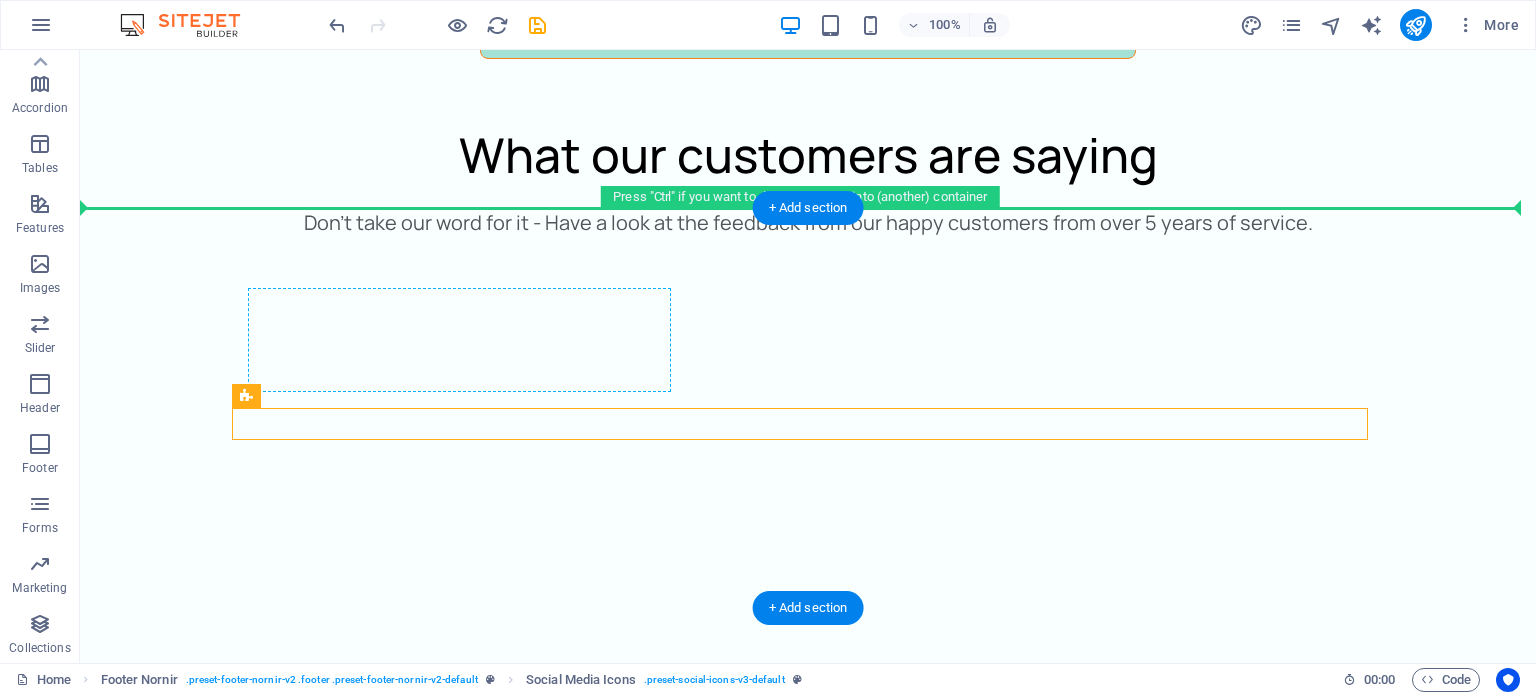 drag, startPoint x: 658, startPoint y: 434, endPoint x: 600, endPoint y: 406, distance: 64.40497 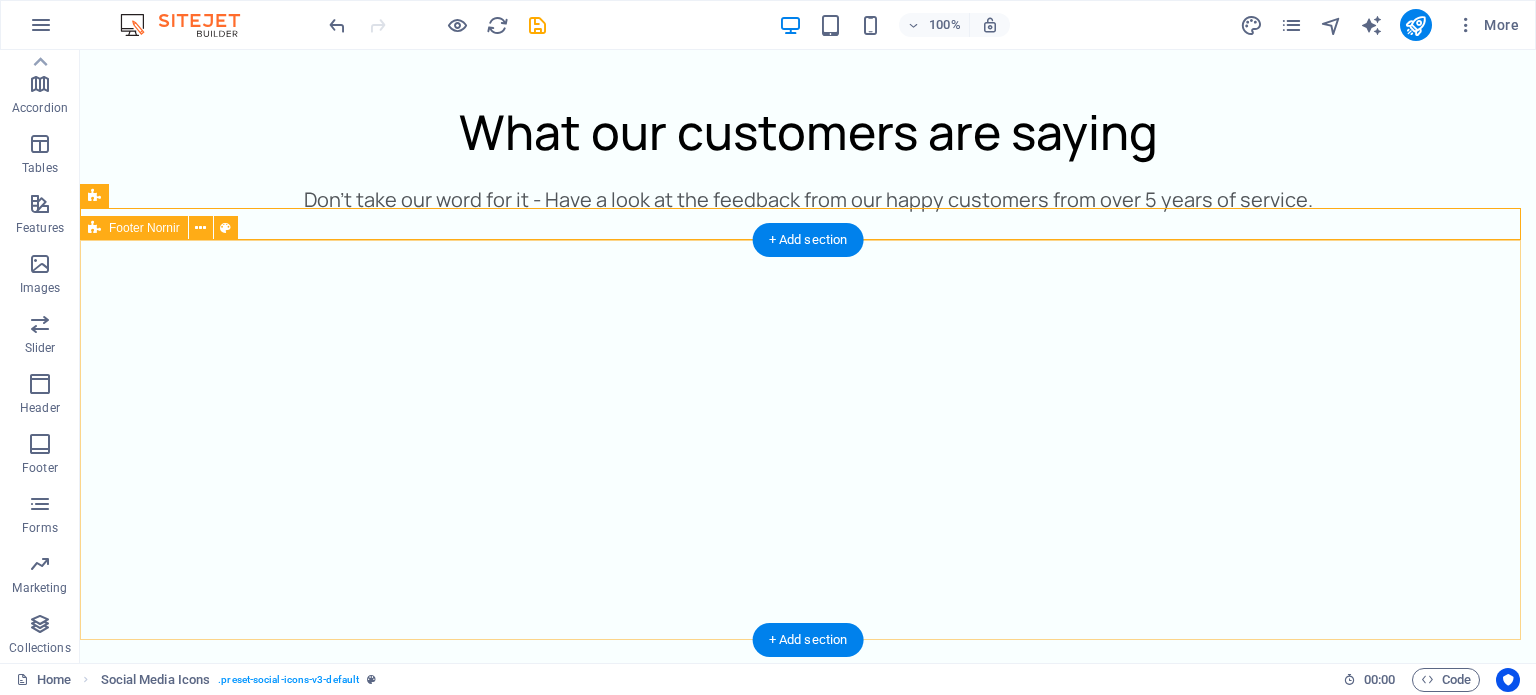 scroll, scrollTop: 5741, scrollLeft: 0, axis: vertical 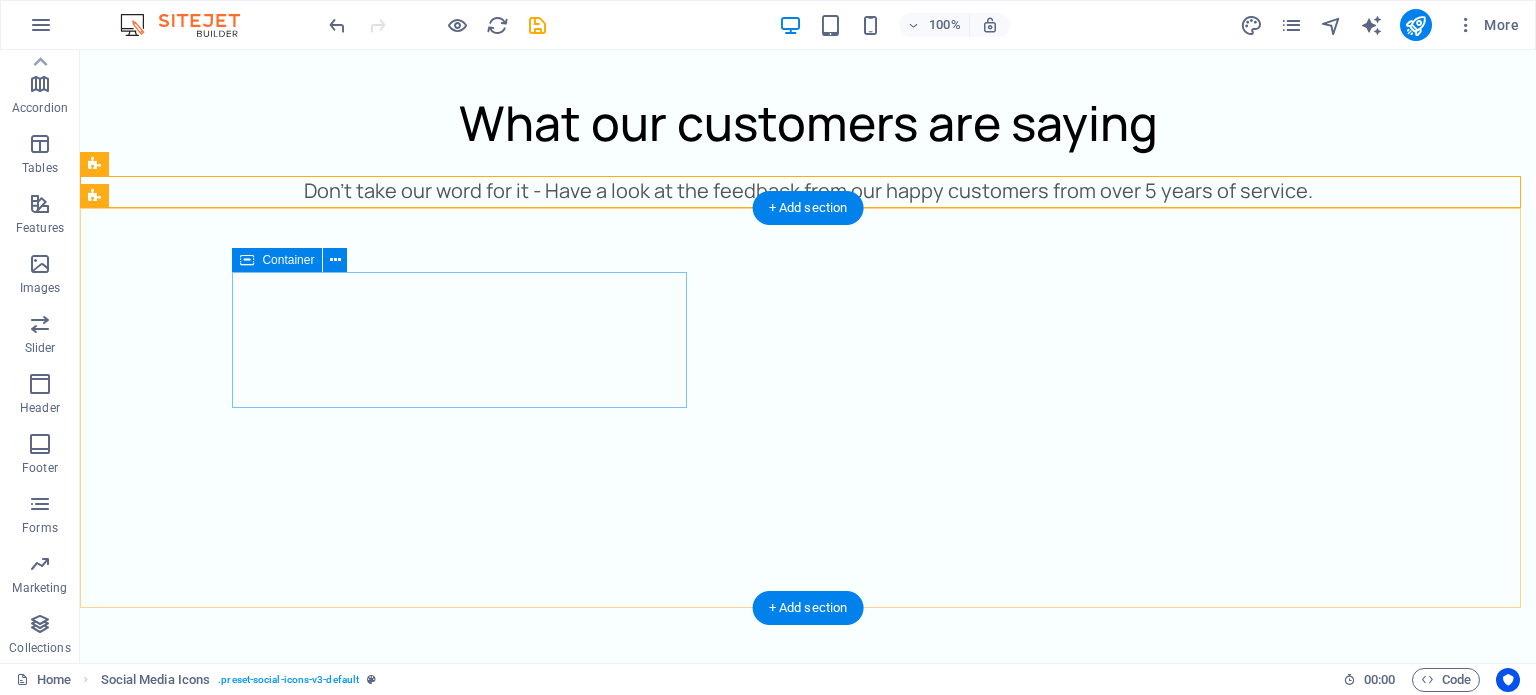 click on "Contact [EMAIL]" at bounding box center (808, 12694) 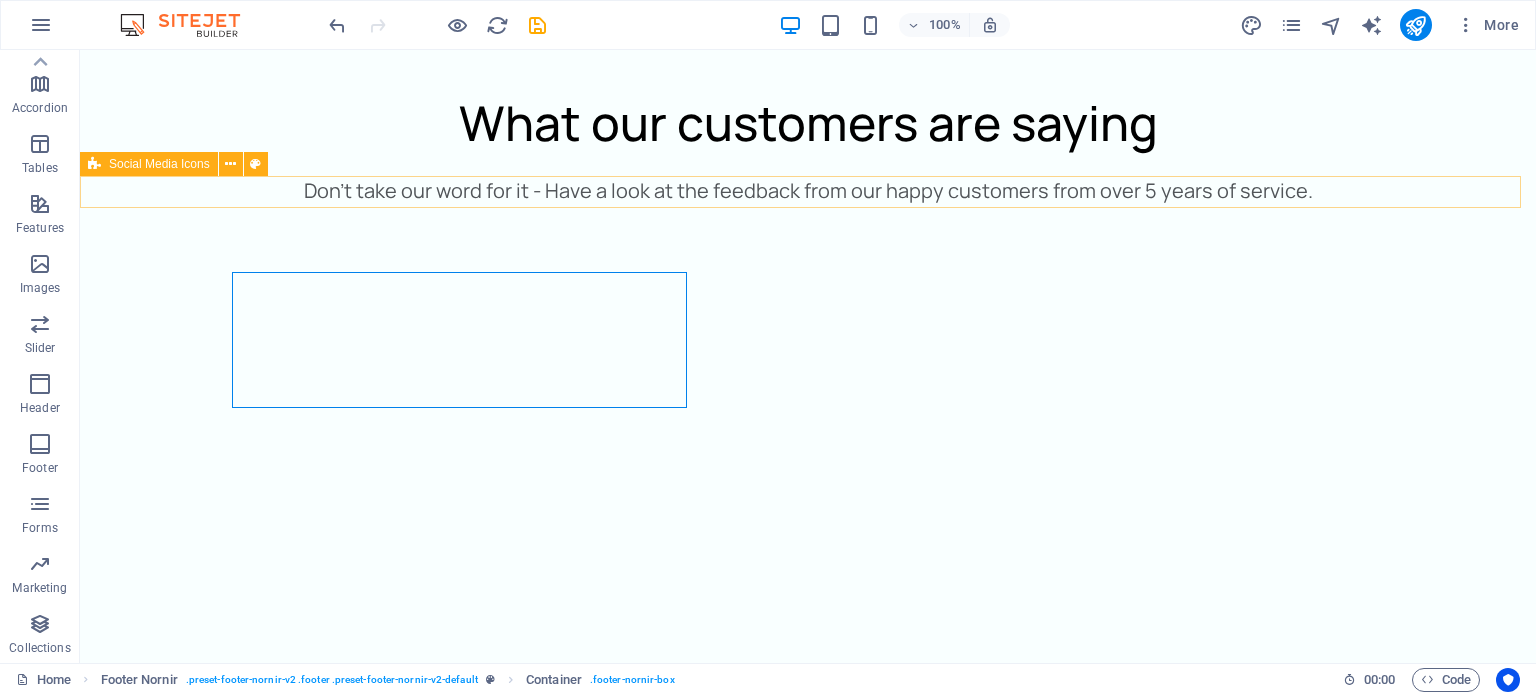 click at bounding box center [808, 12490] 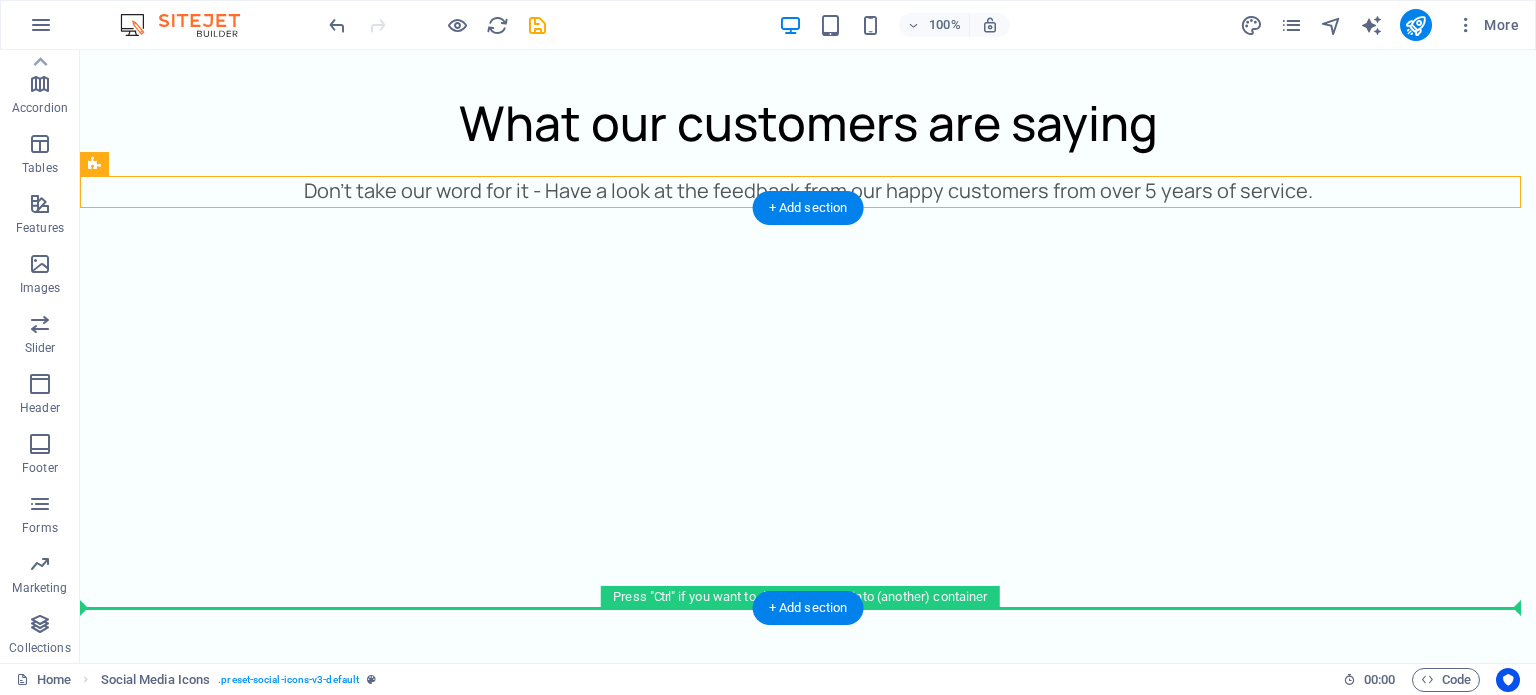 drag, startPoint x: 592, startPoint y: 189, endPoint x: 545, endPoint y: 427, distance: 242.59637 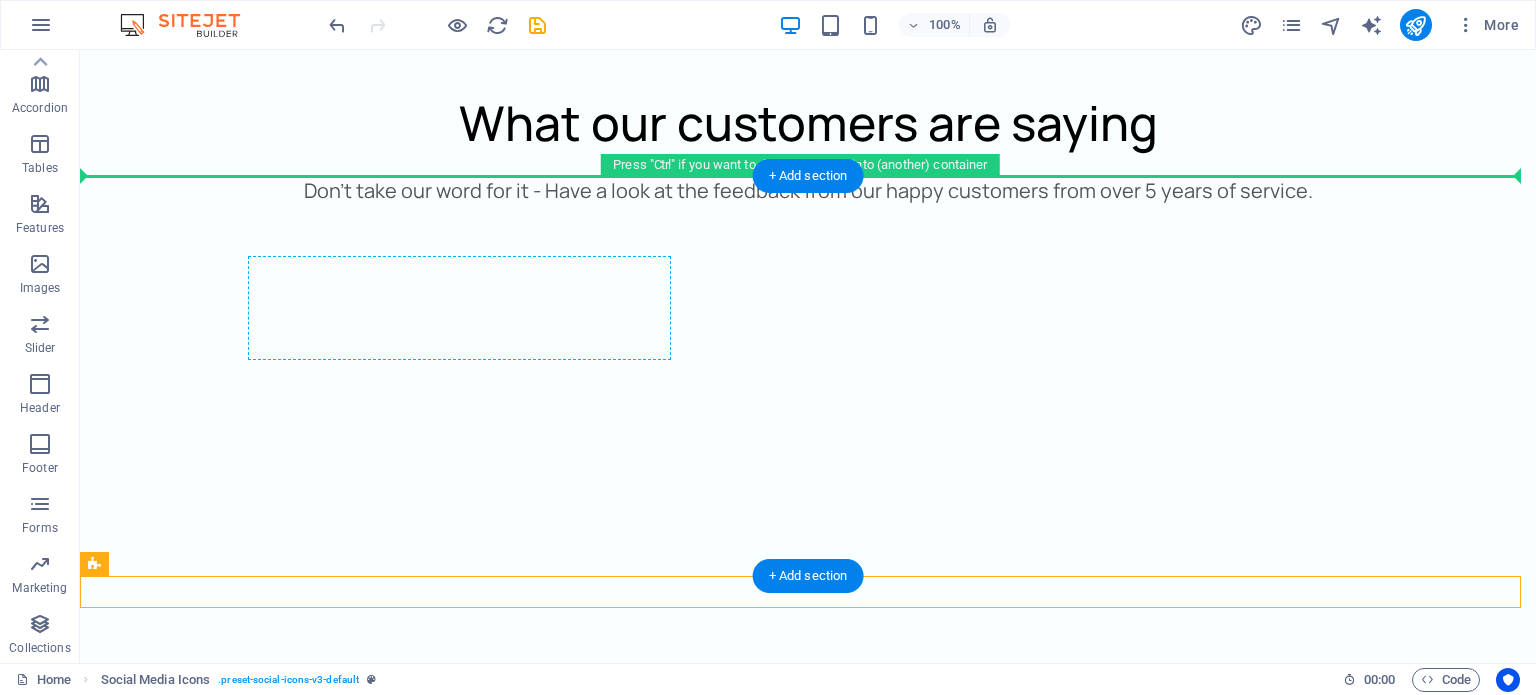 drag, startPoint x: 487, startPoint y: 603, endPoint x: 428, endPoint y: 359, distance: 251.03188 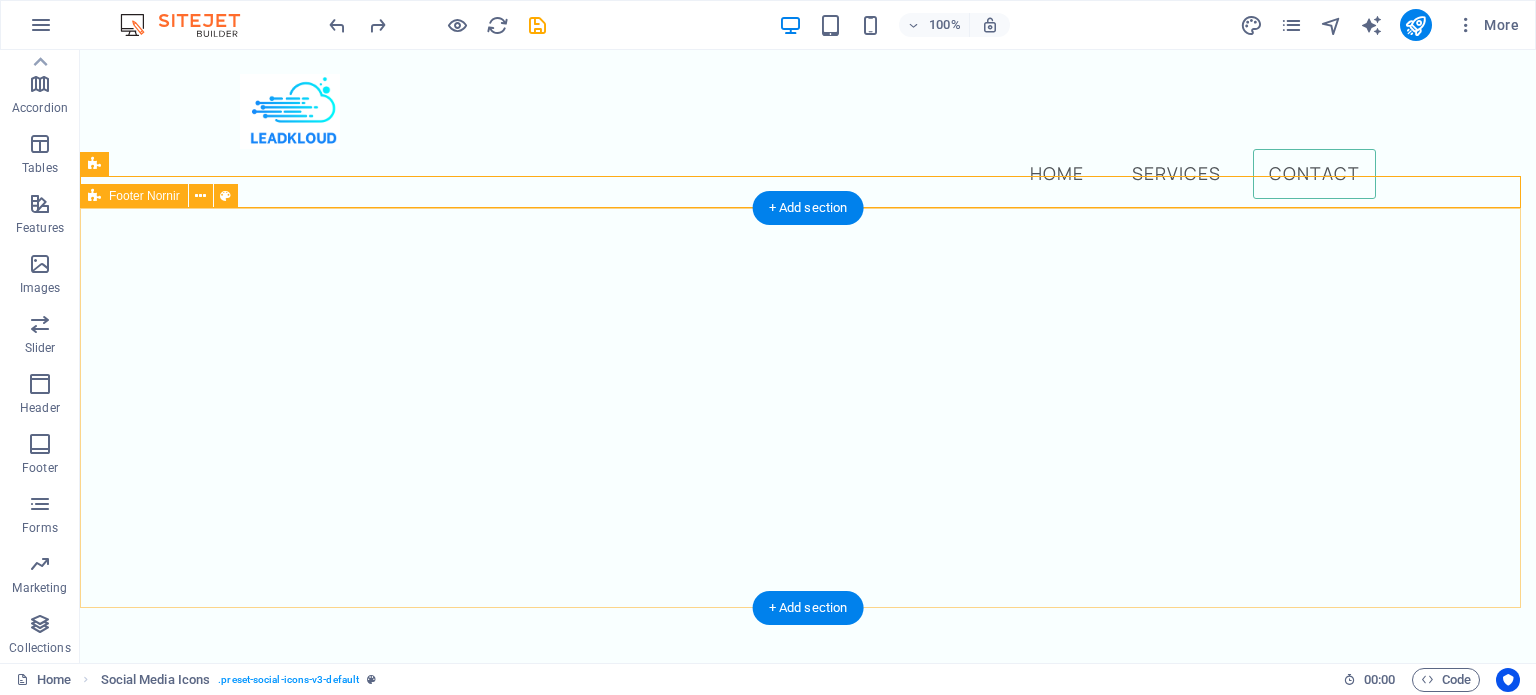 scroll, scrollTop: 5709, scrollLeft: 0, axis: vertical 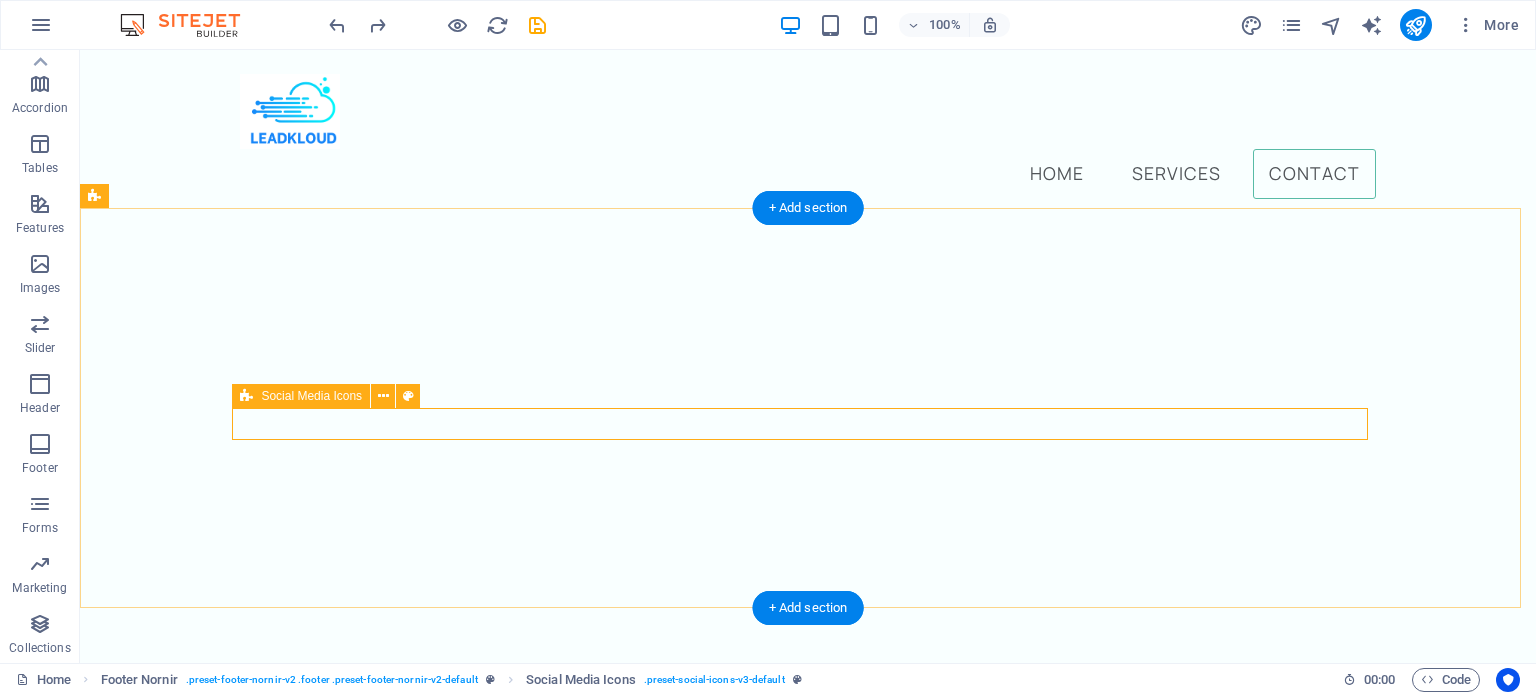 click at bounding box center (808, 12705) 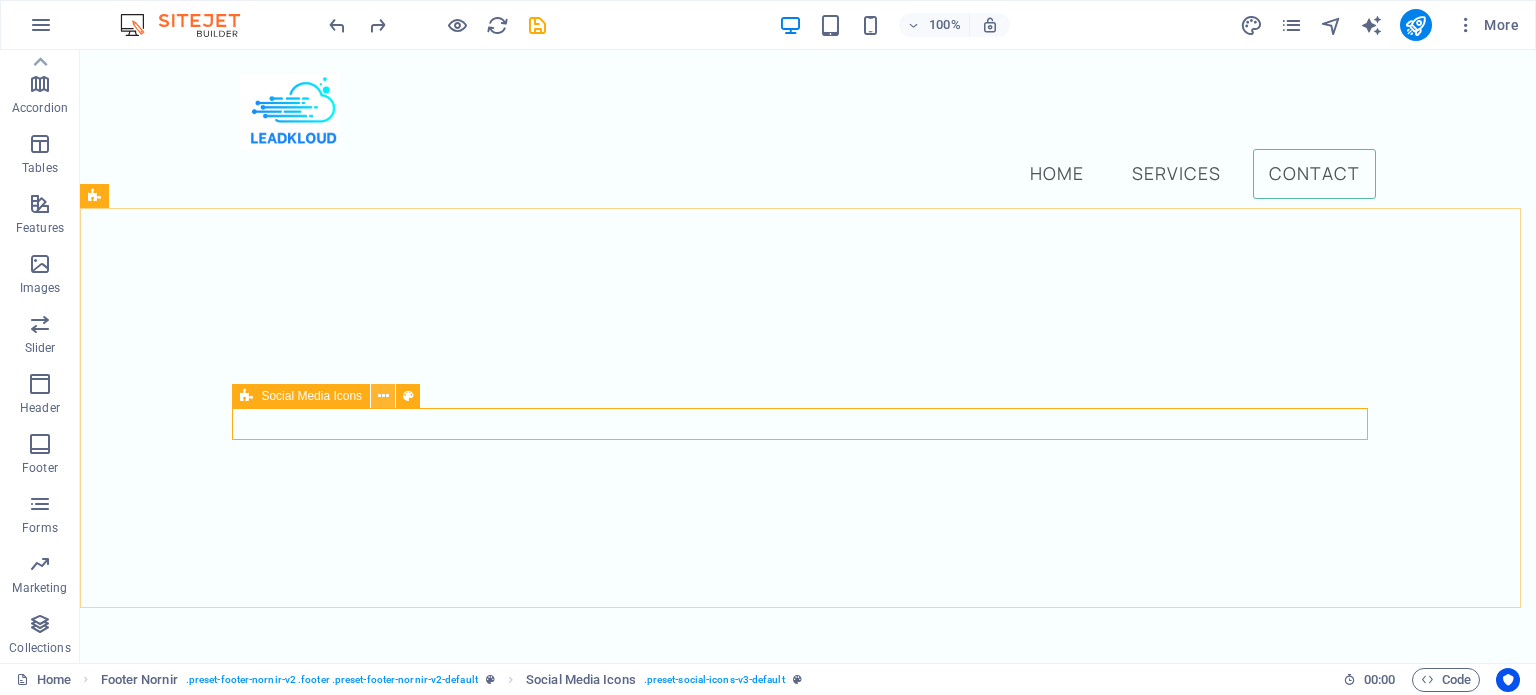 click at bounding box center (383, 396) 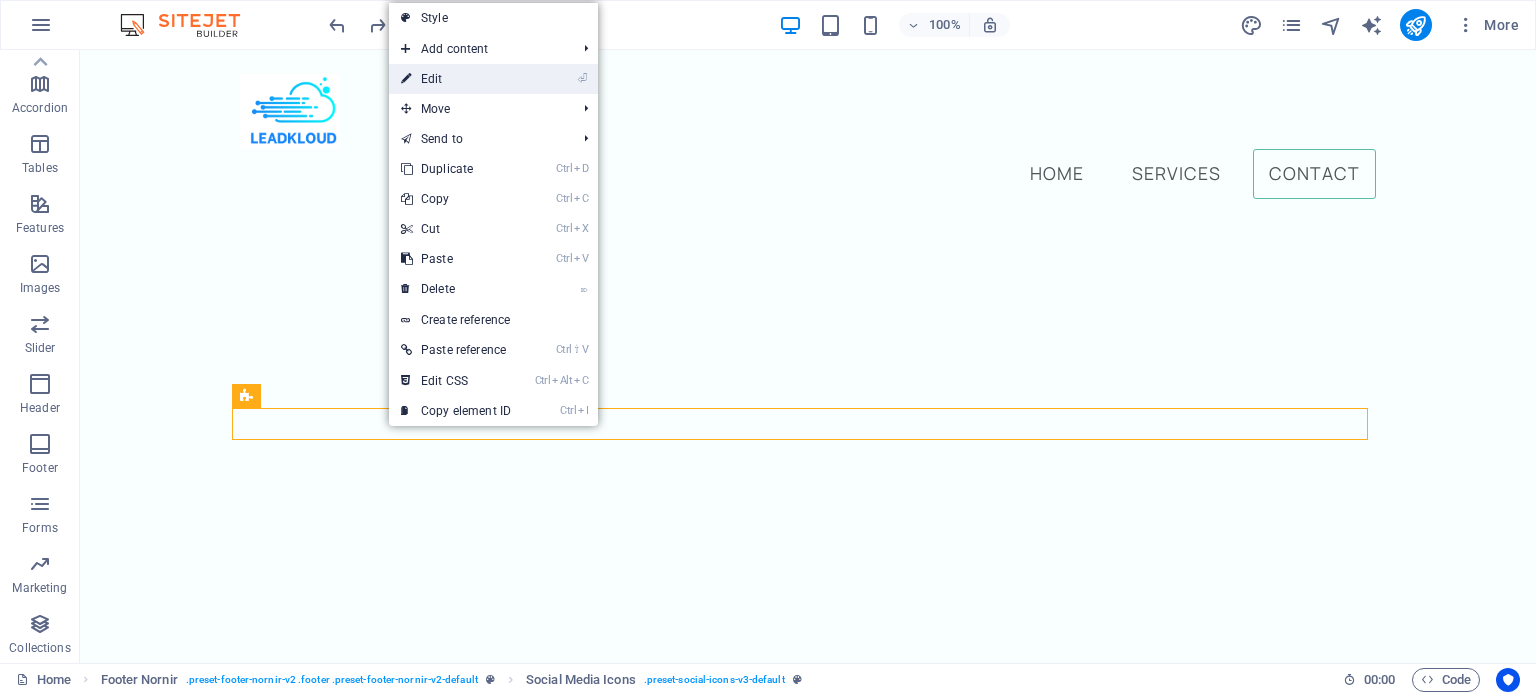 click on "⏎  Edit" at bounding box center [456, 79] 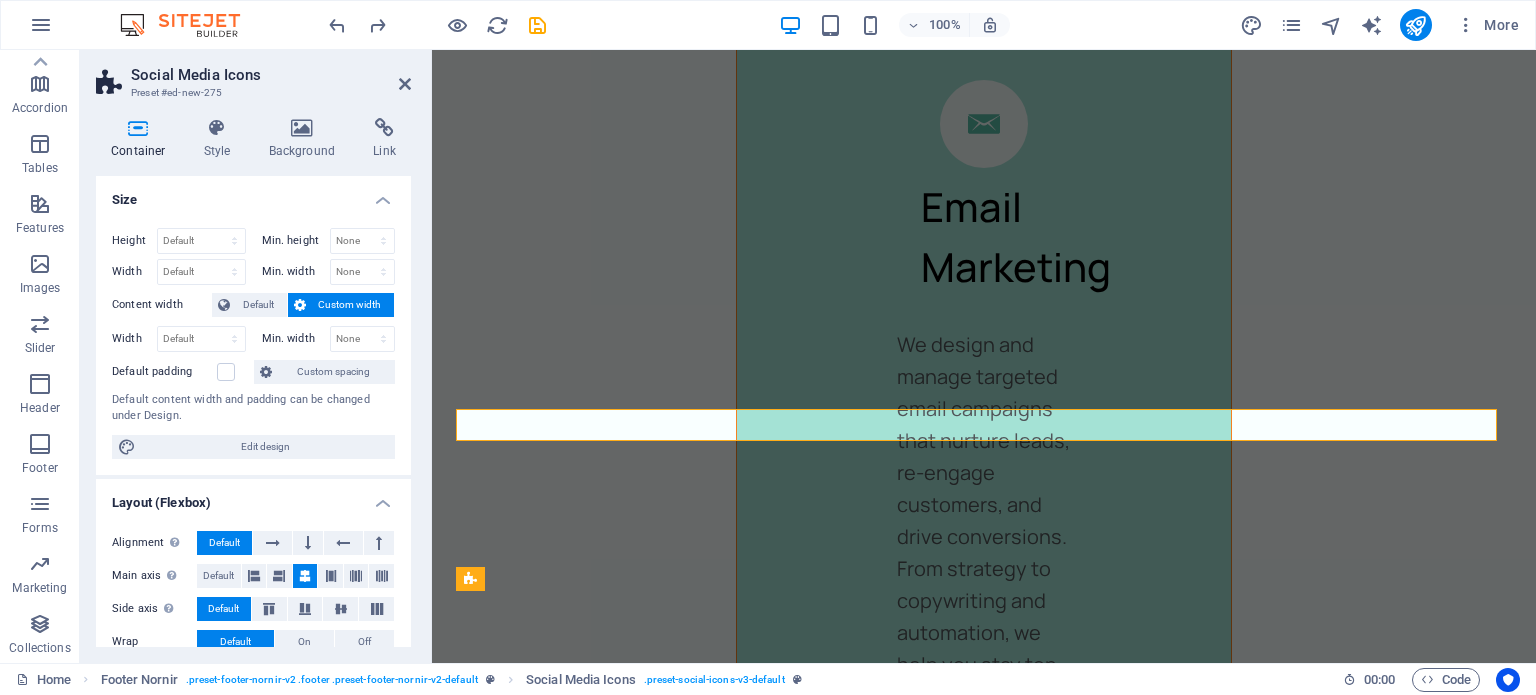 scroll, scrollTop: 6799, scrollLeft: 0, axis: vertical 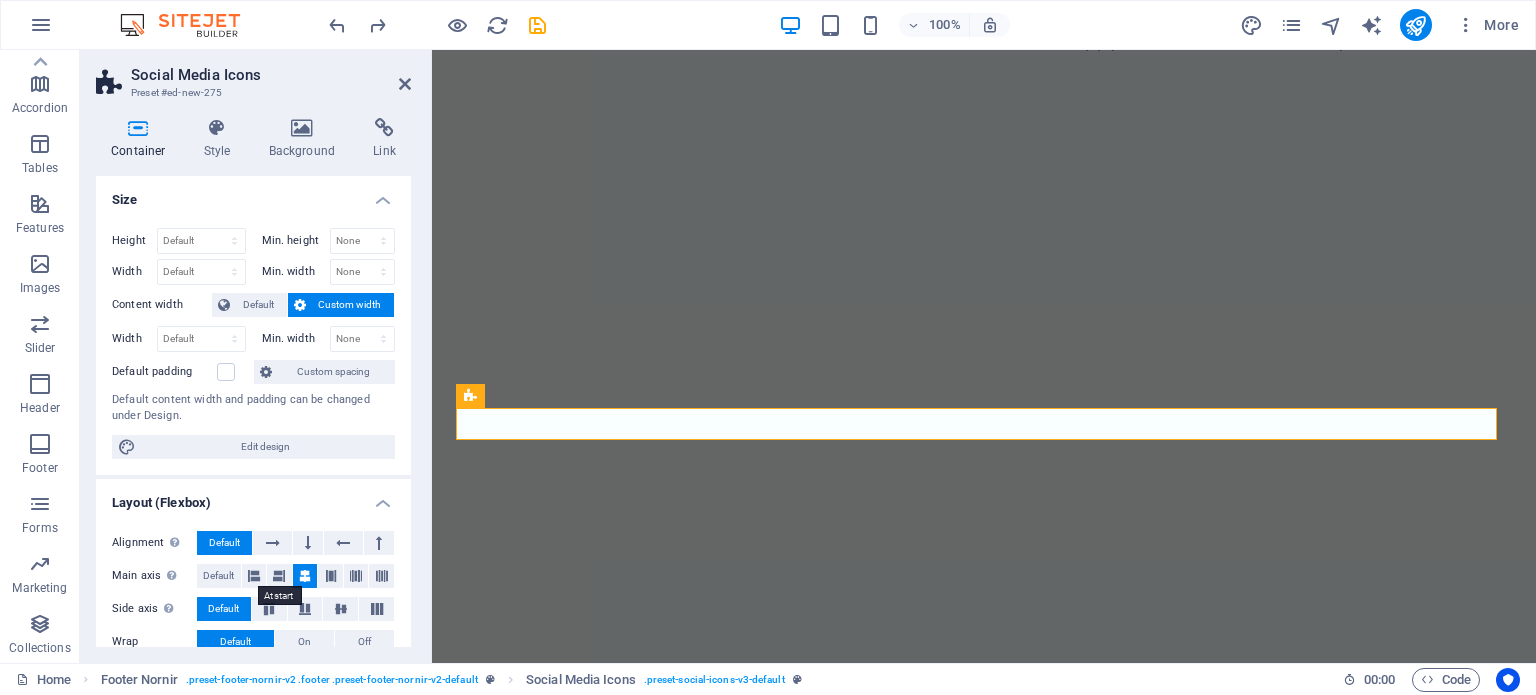 click at bounding box center (254, 576) 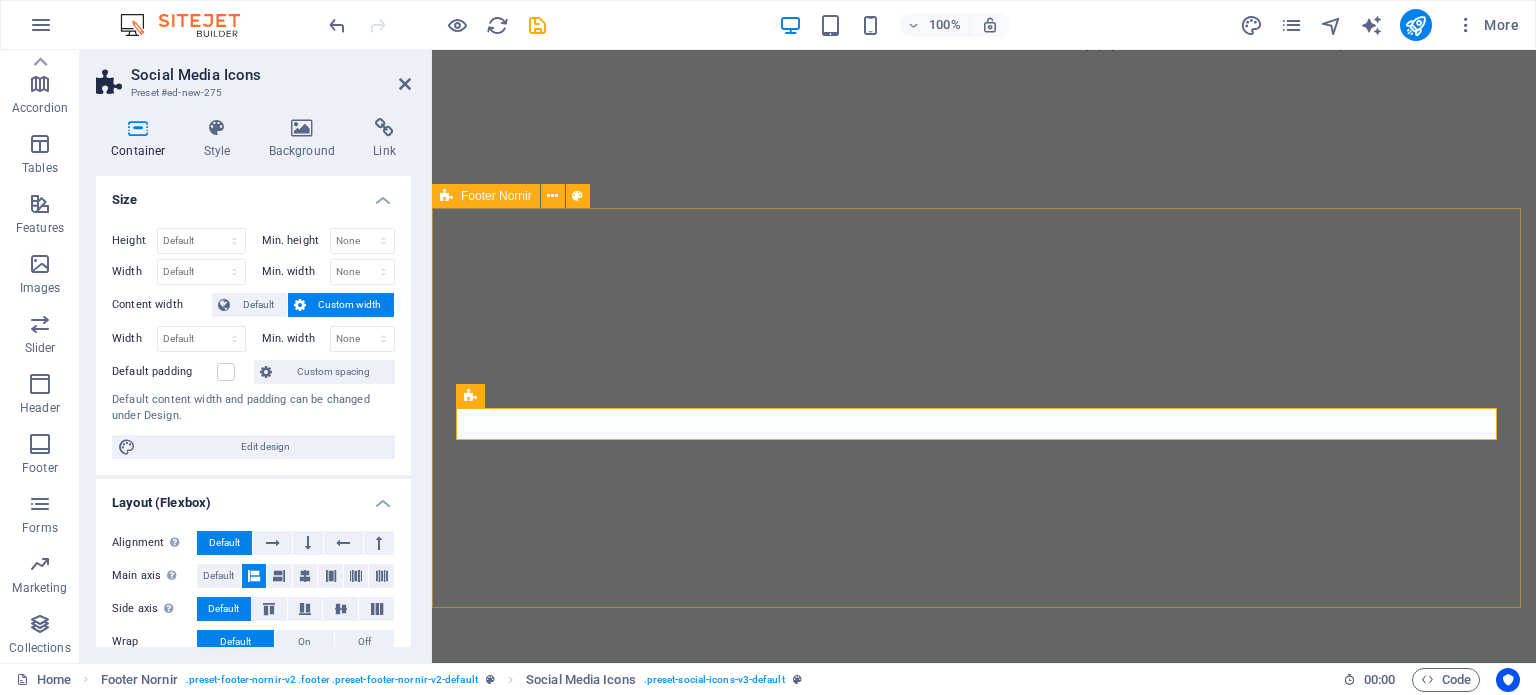 click on "Contact [EMAIL]" at bounding box center [984, 13124] 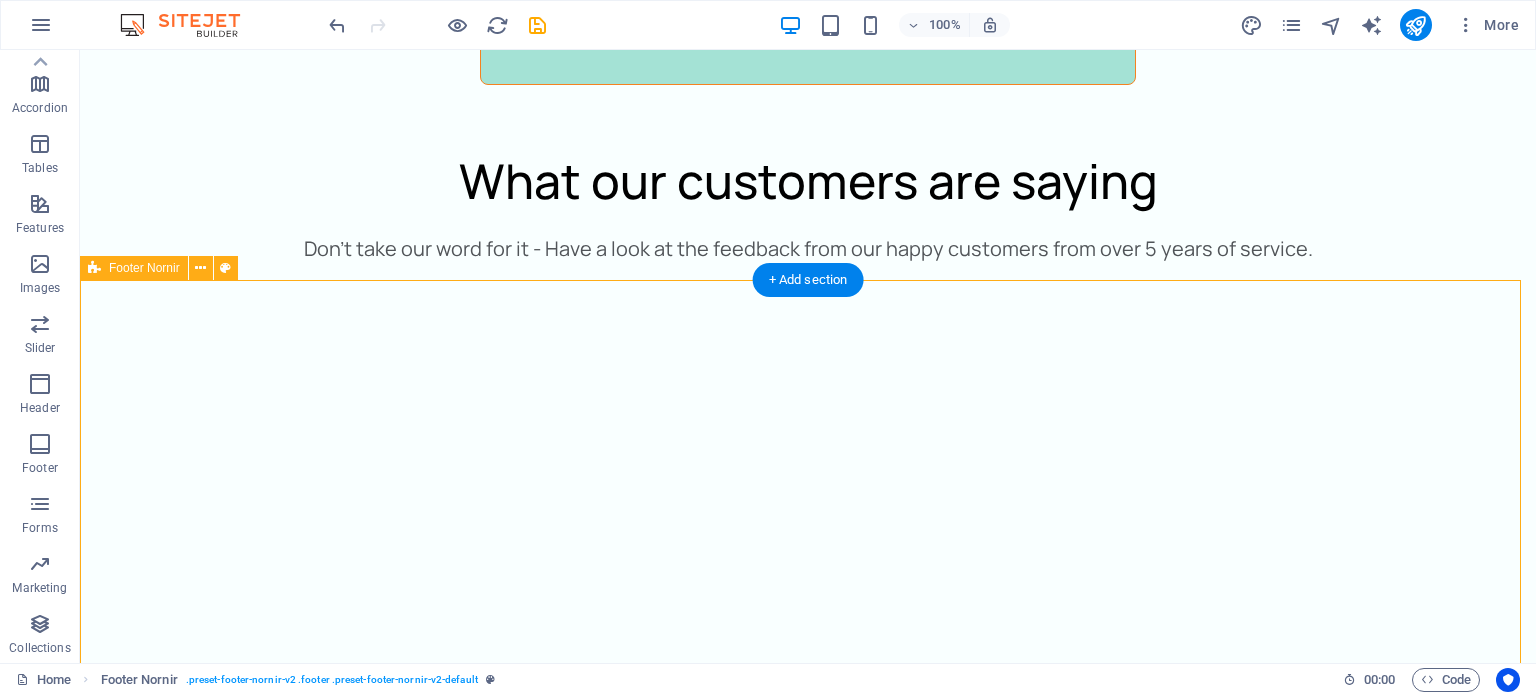 scroll, scrollTop: 5709, scrollLeft: 0, axis: vertical 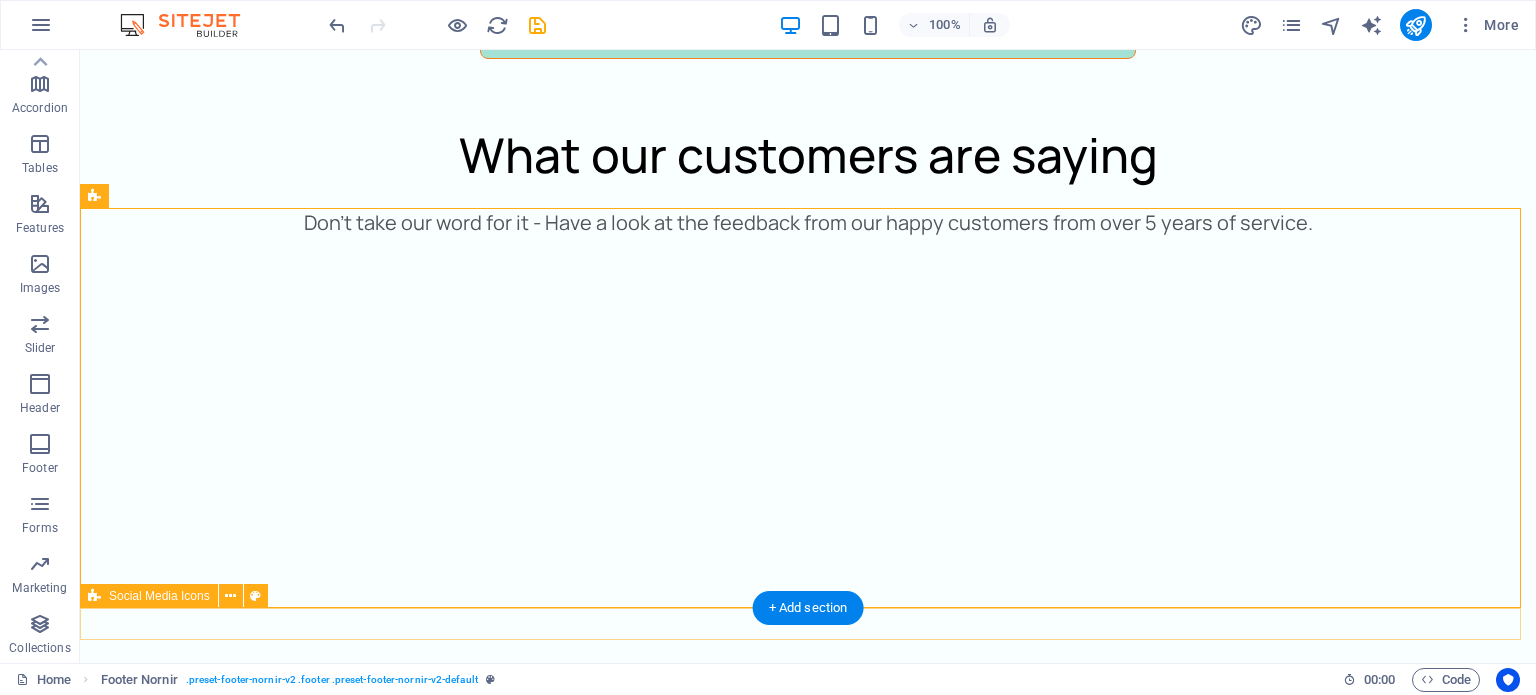 click at bounding box center [808, 12930] 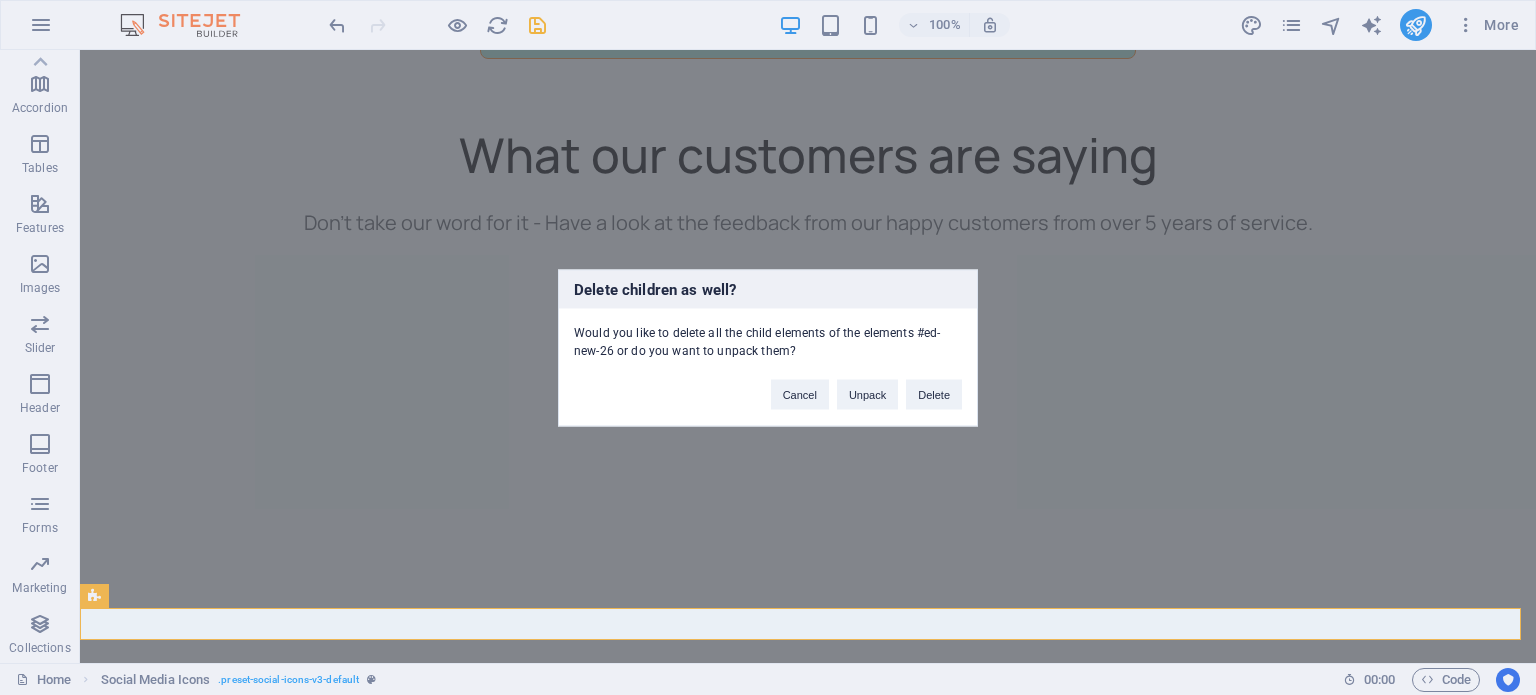 type 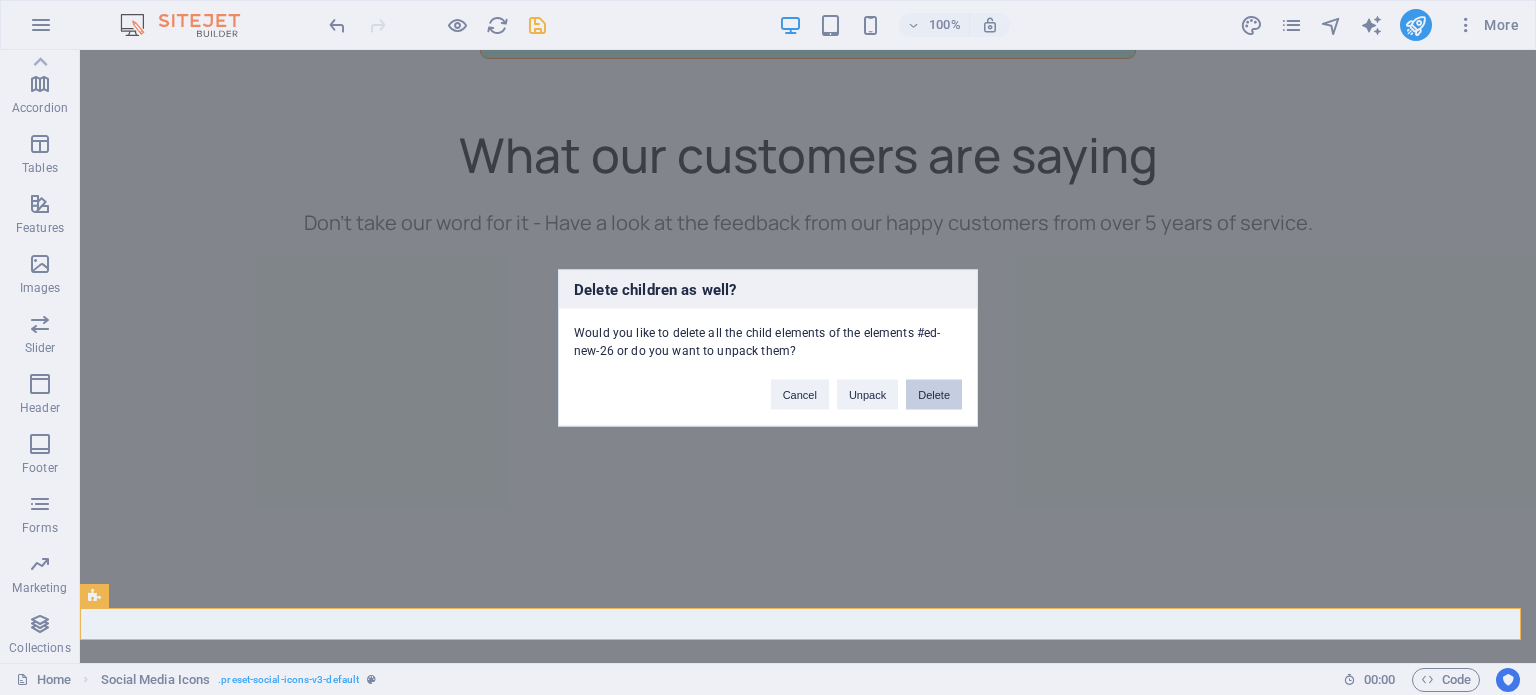 click on "Delete" at bounding box center (934, 394) 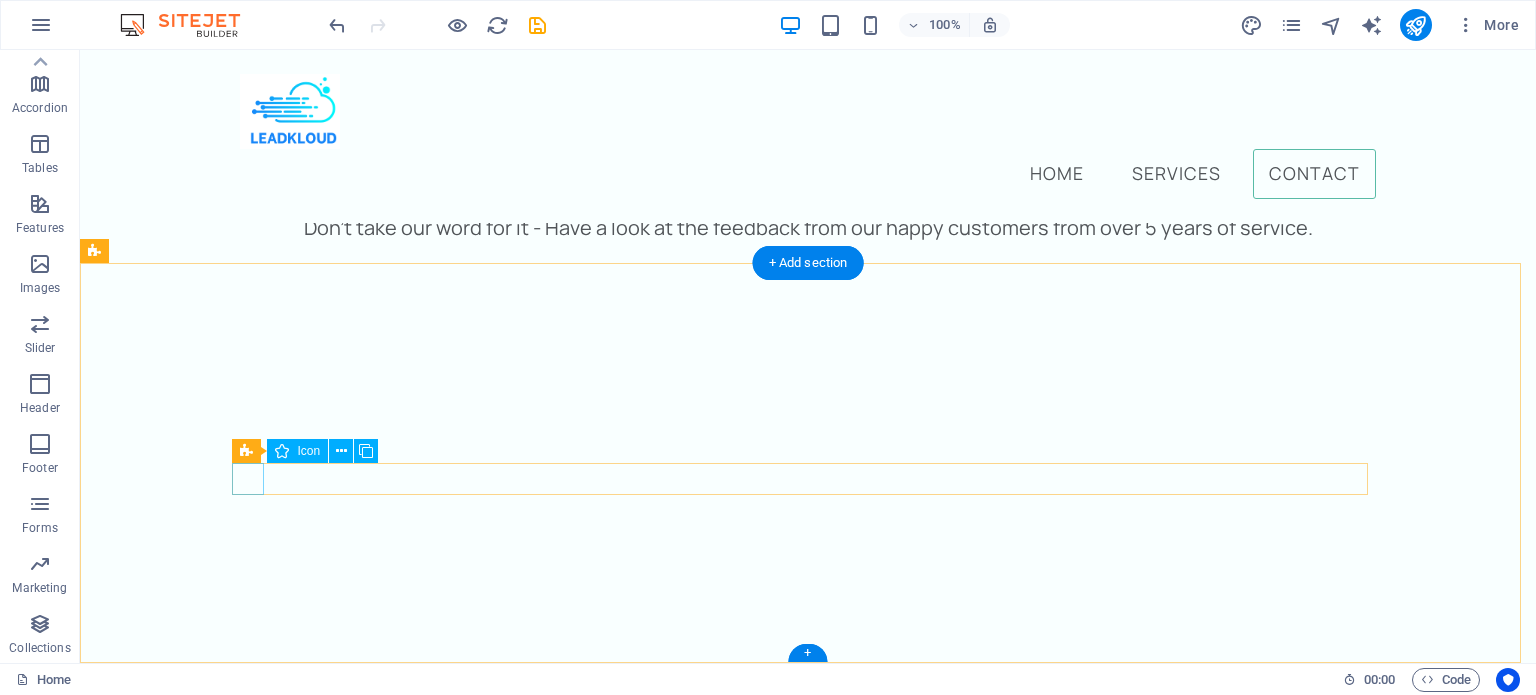 click at bounding box center [808, 12720] 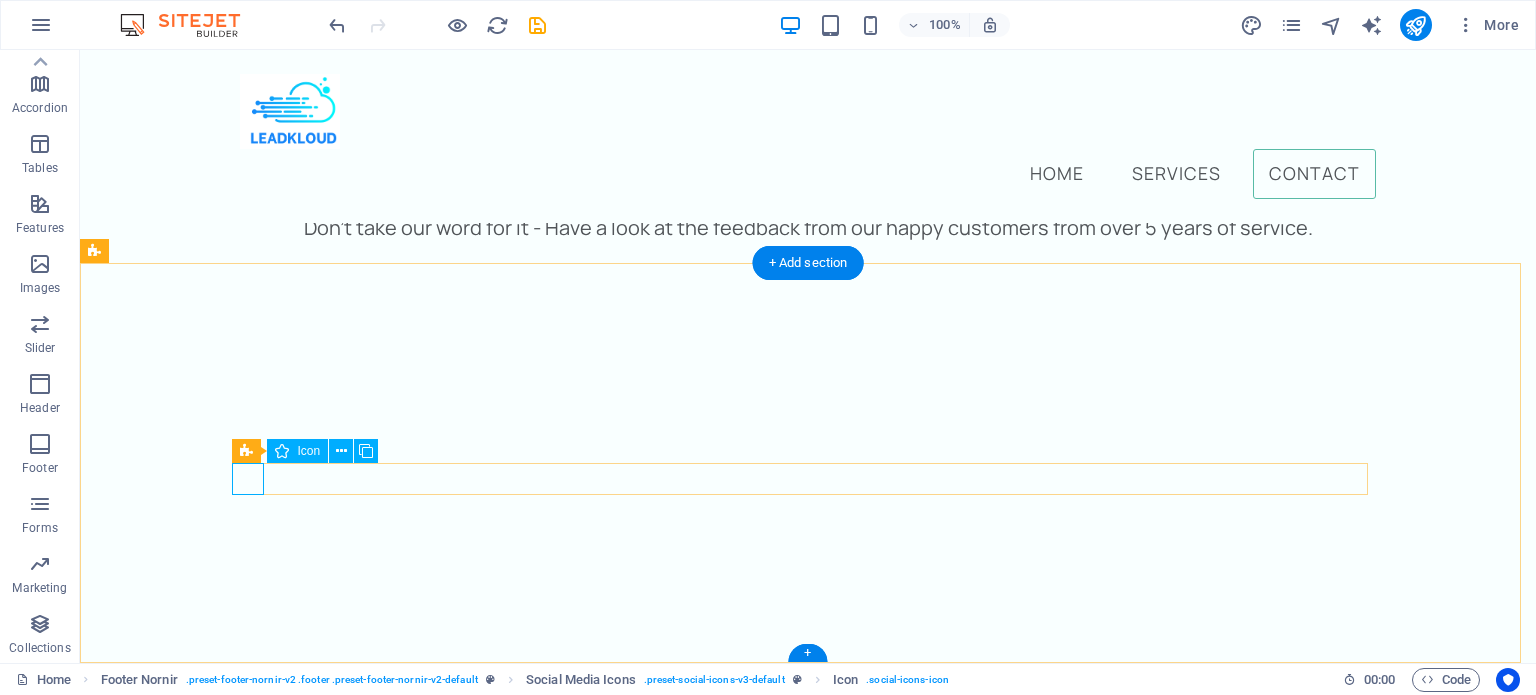 click at bounding box center (808, 12720) 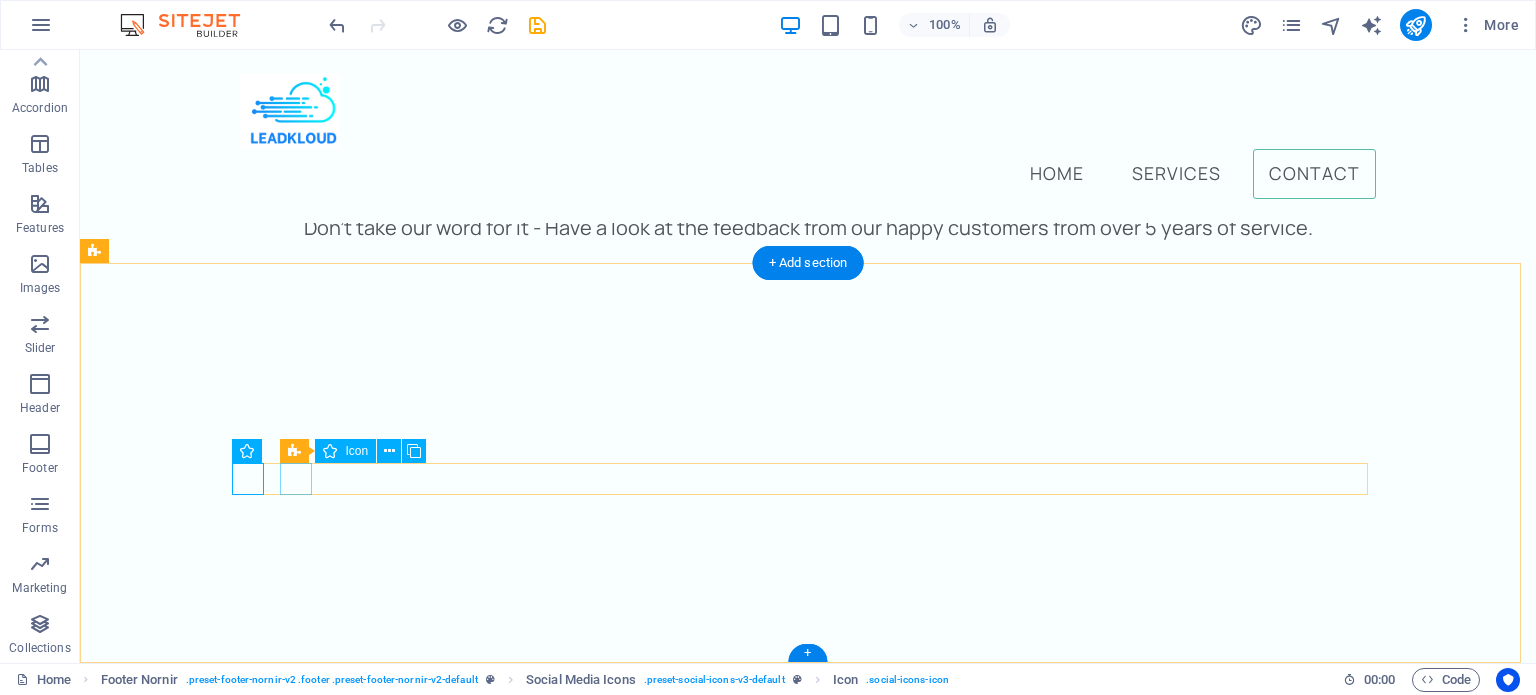 click at bounding box center [808, 12760] 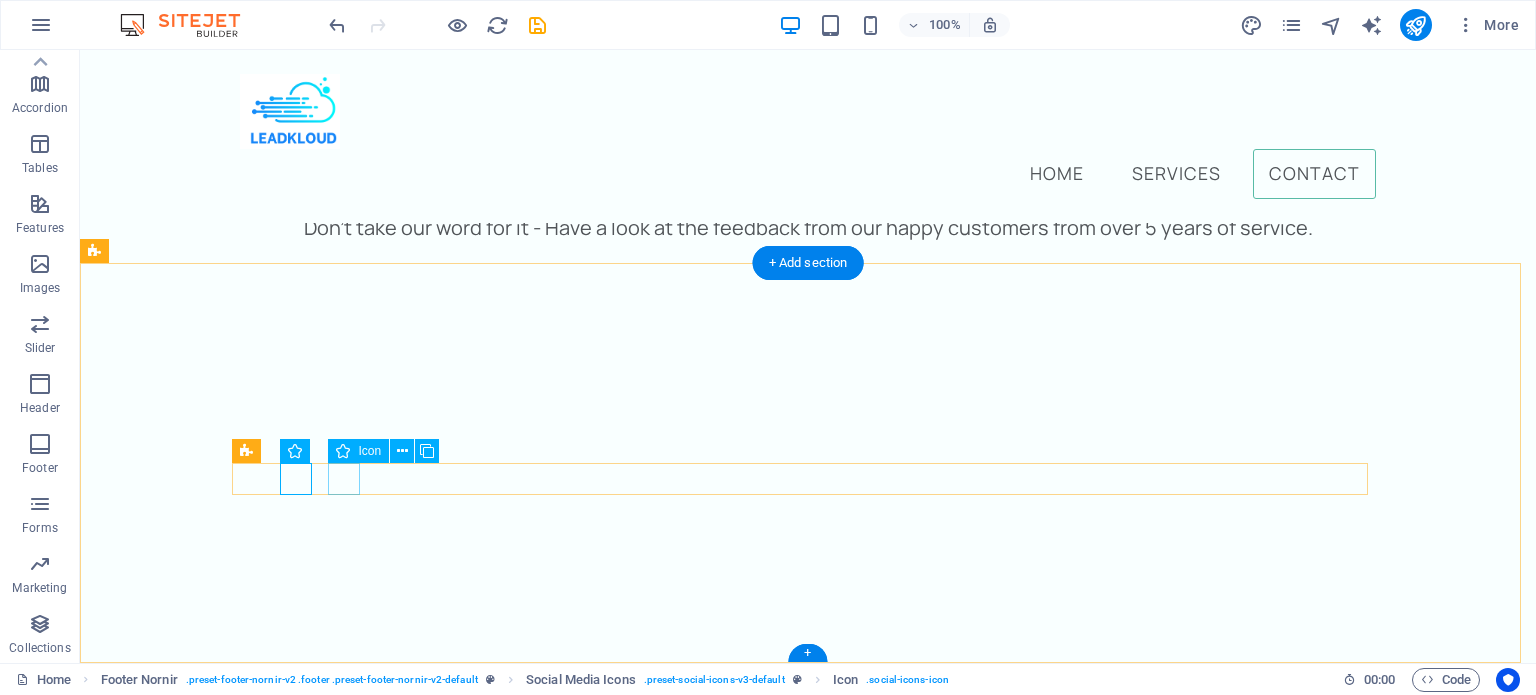 click at bounding box center (808, 12800) 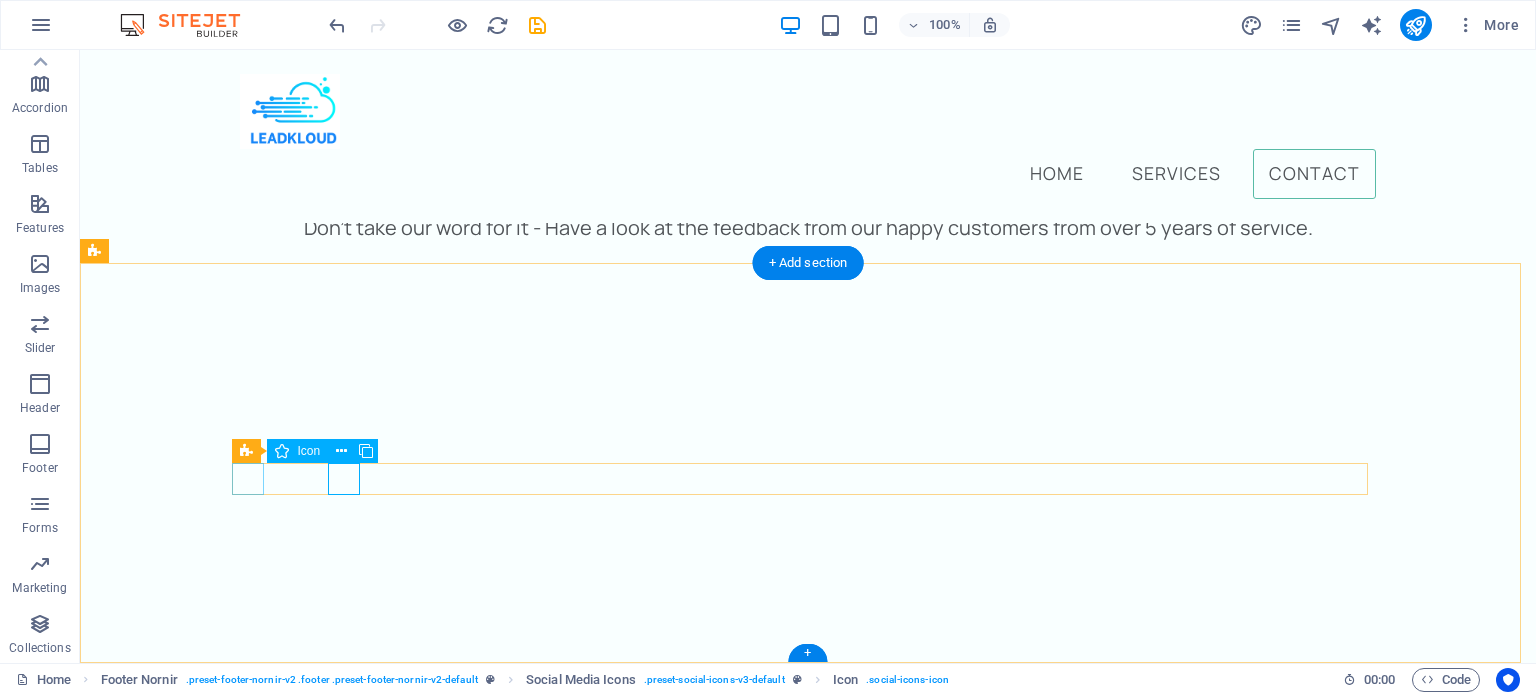 click at bounding box center [808, 12720] 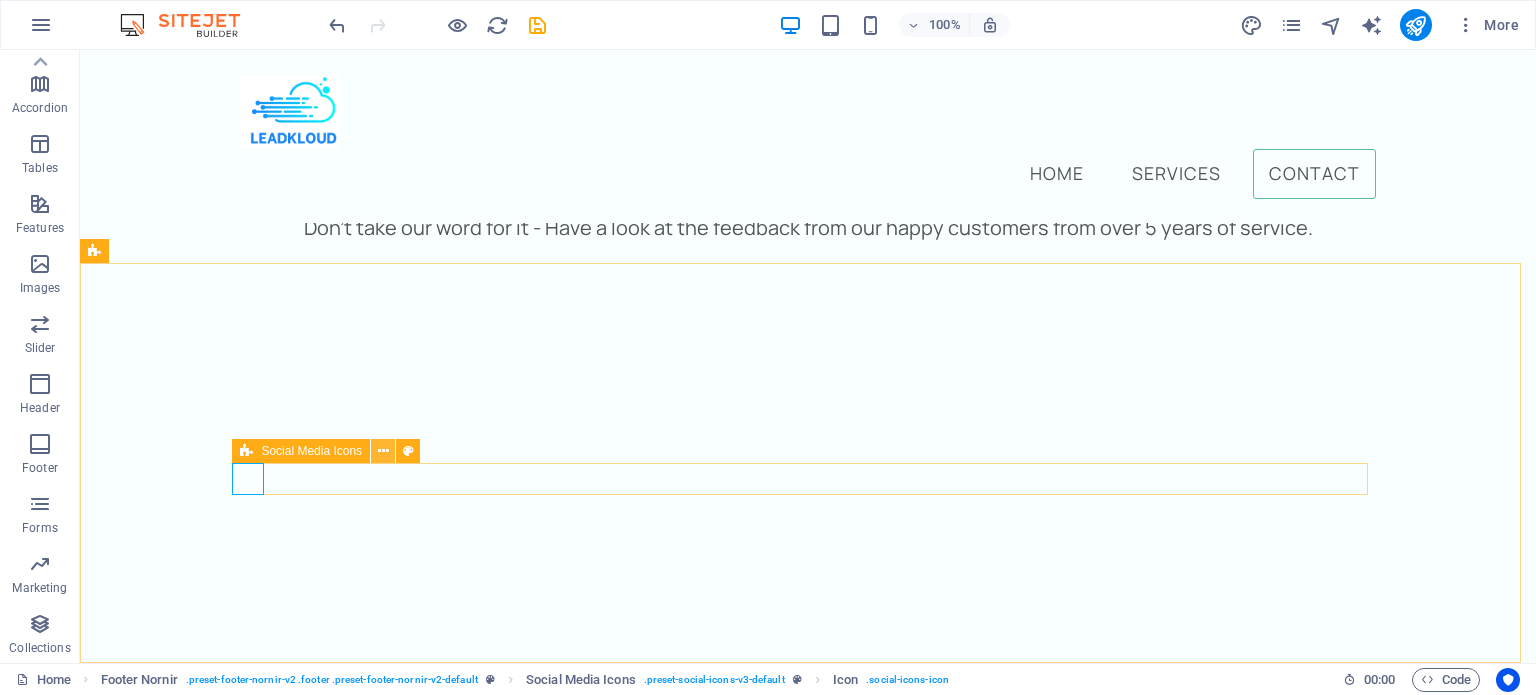 click at bounding box center [383, 451] 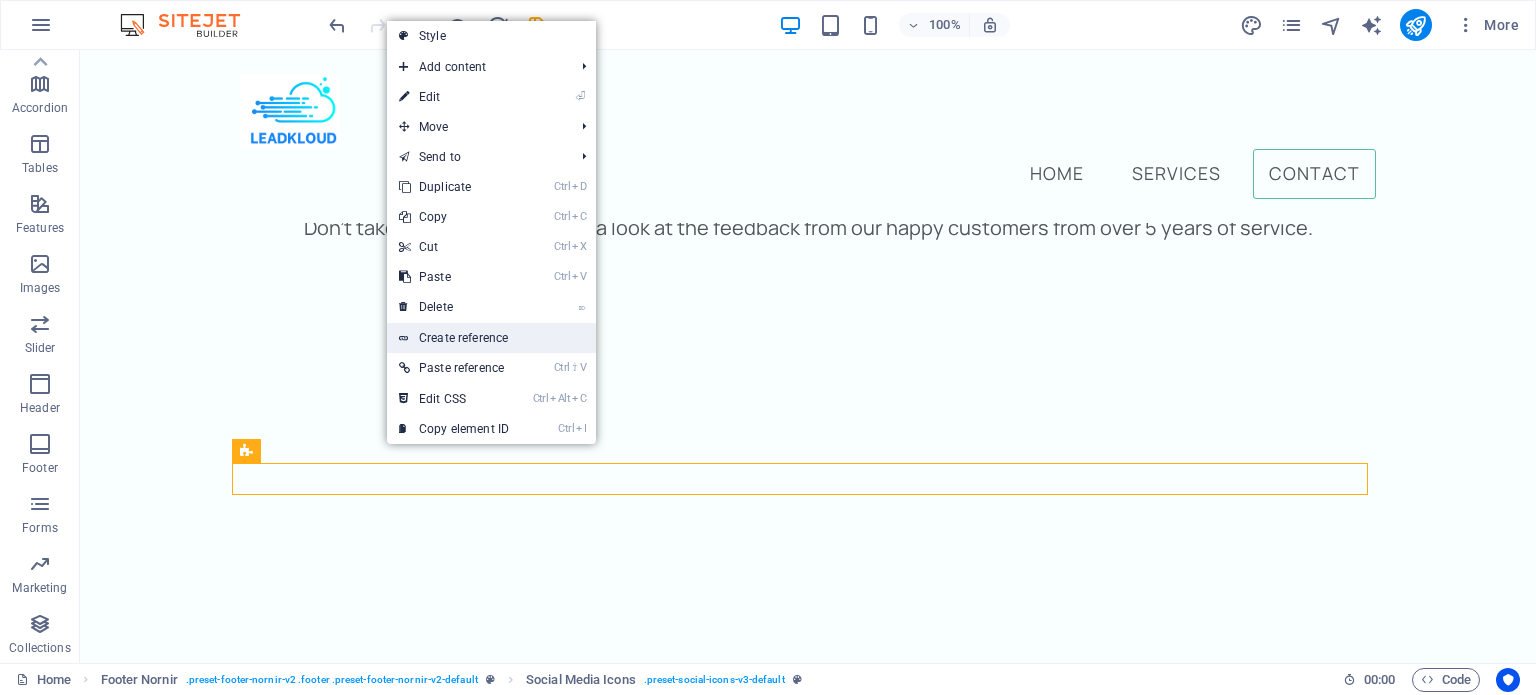click on "Create reference" at bounding box center [491, 338] 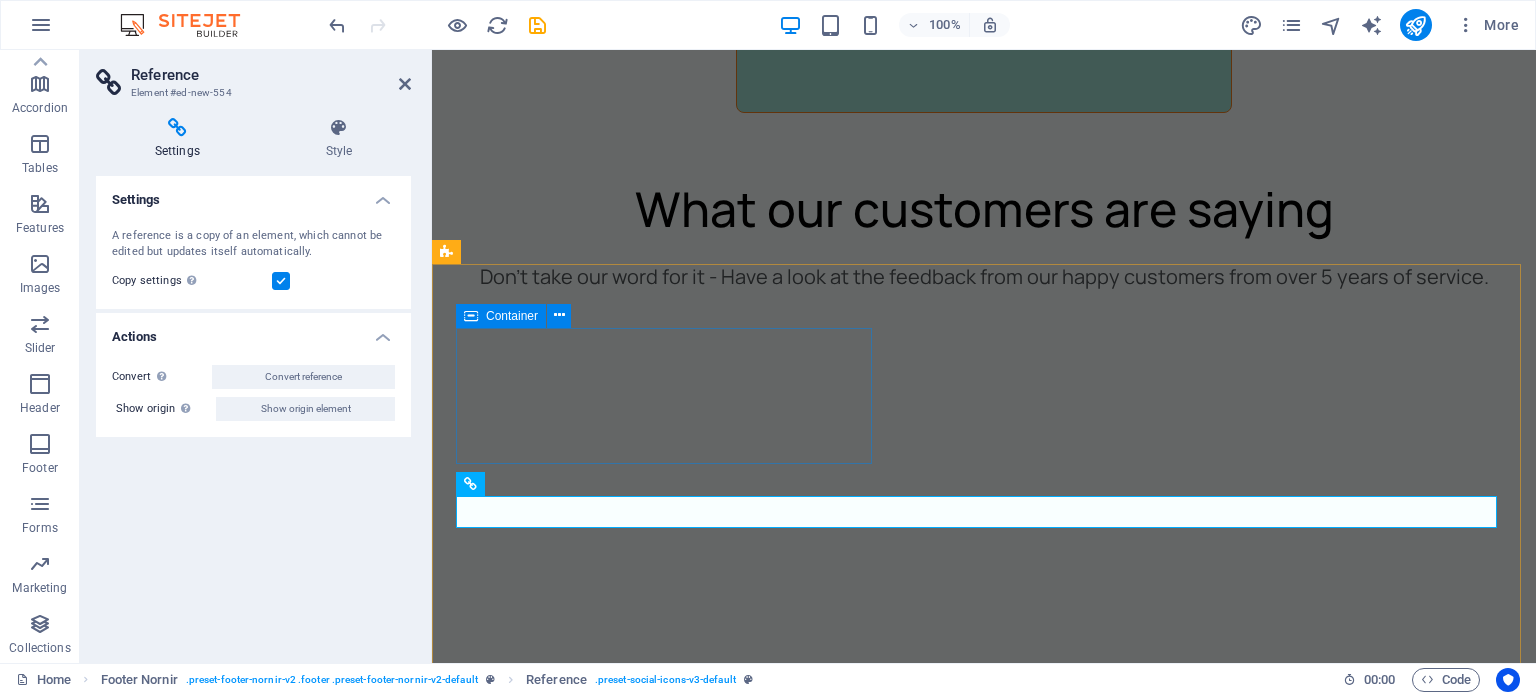 scroll, scrollTop: 6744, scrollLeft: 0, axis: vertical 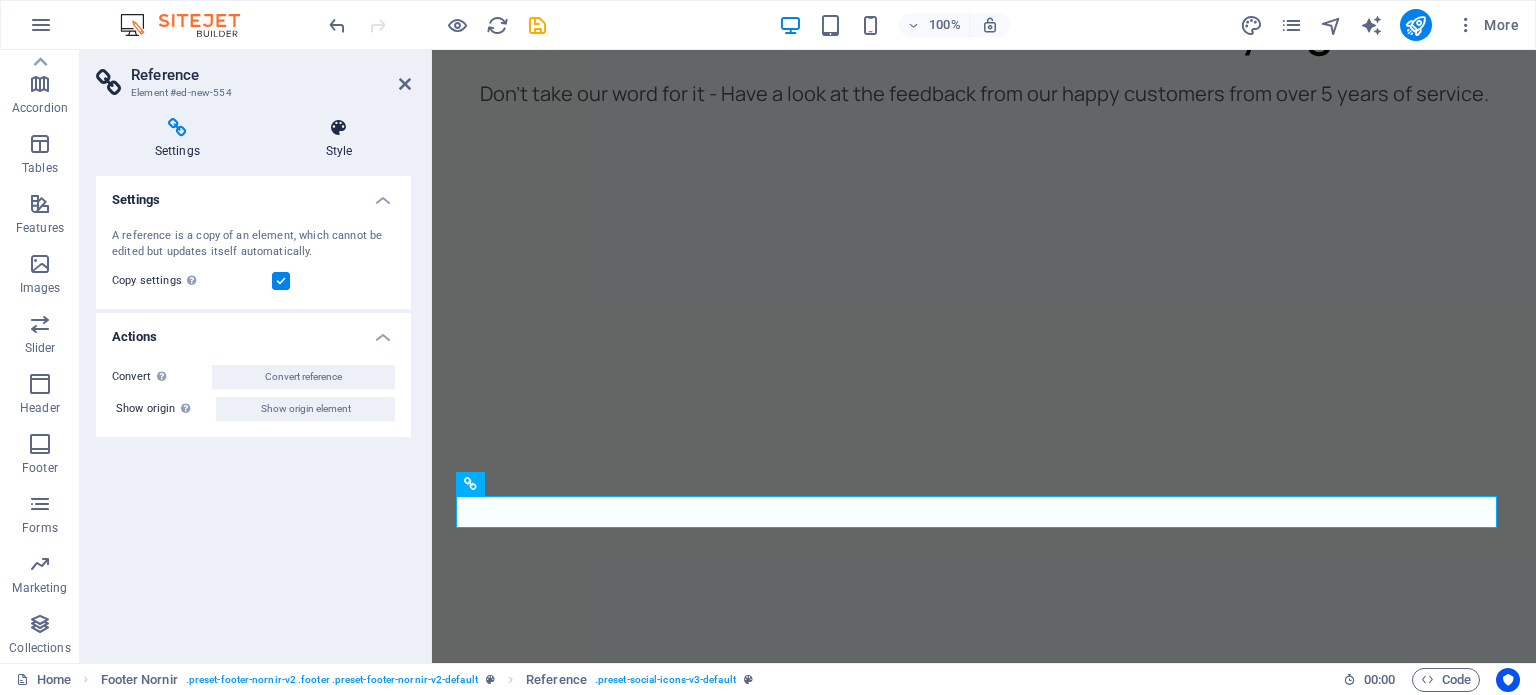 click at bounding box center (339, 128) 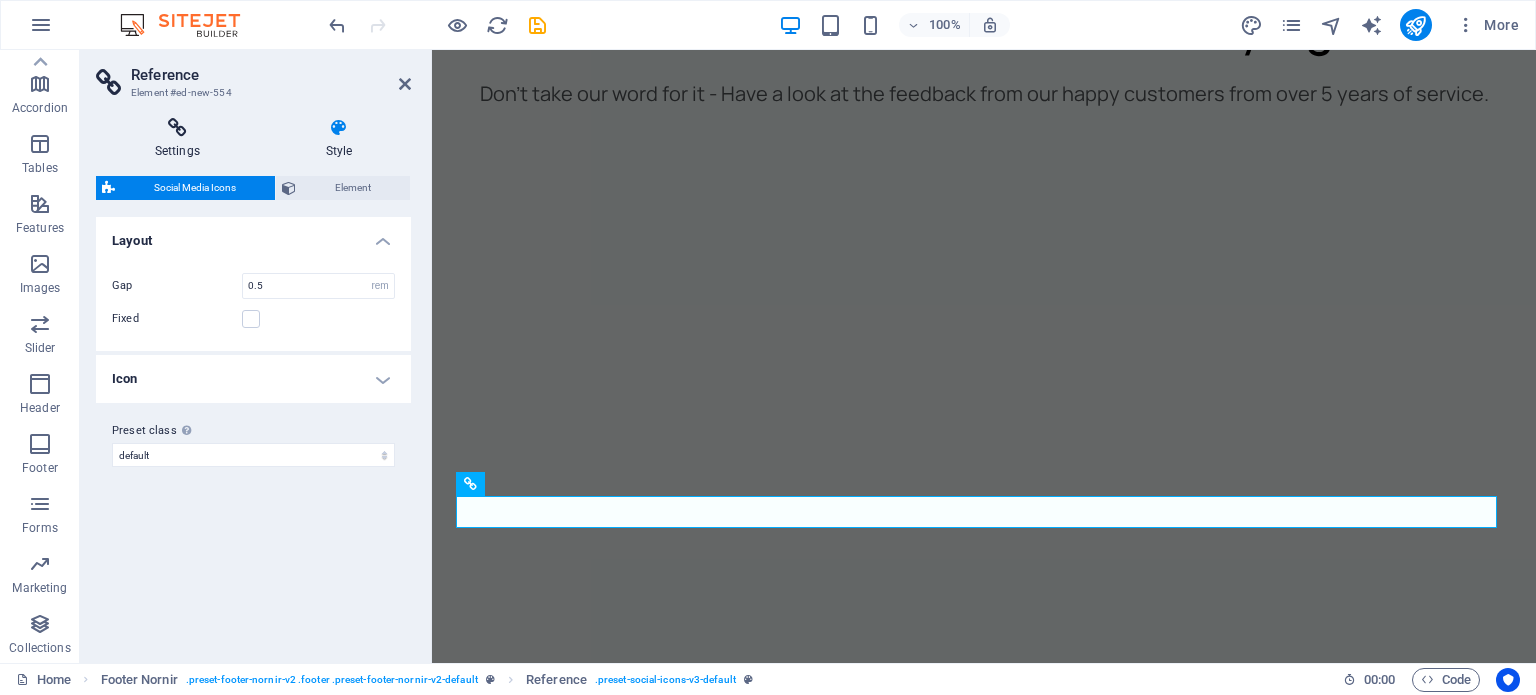 click at bounding box center [177, 128] 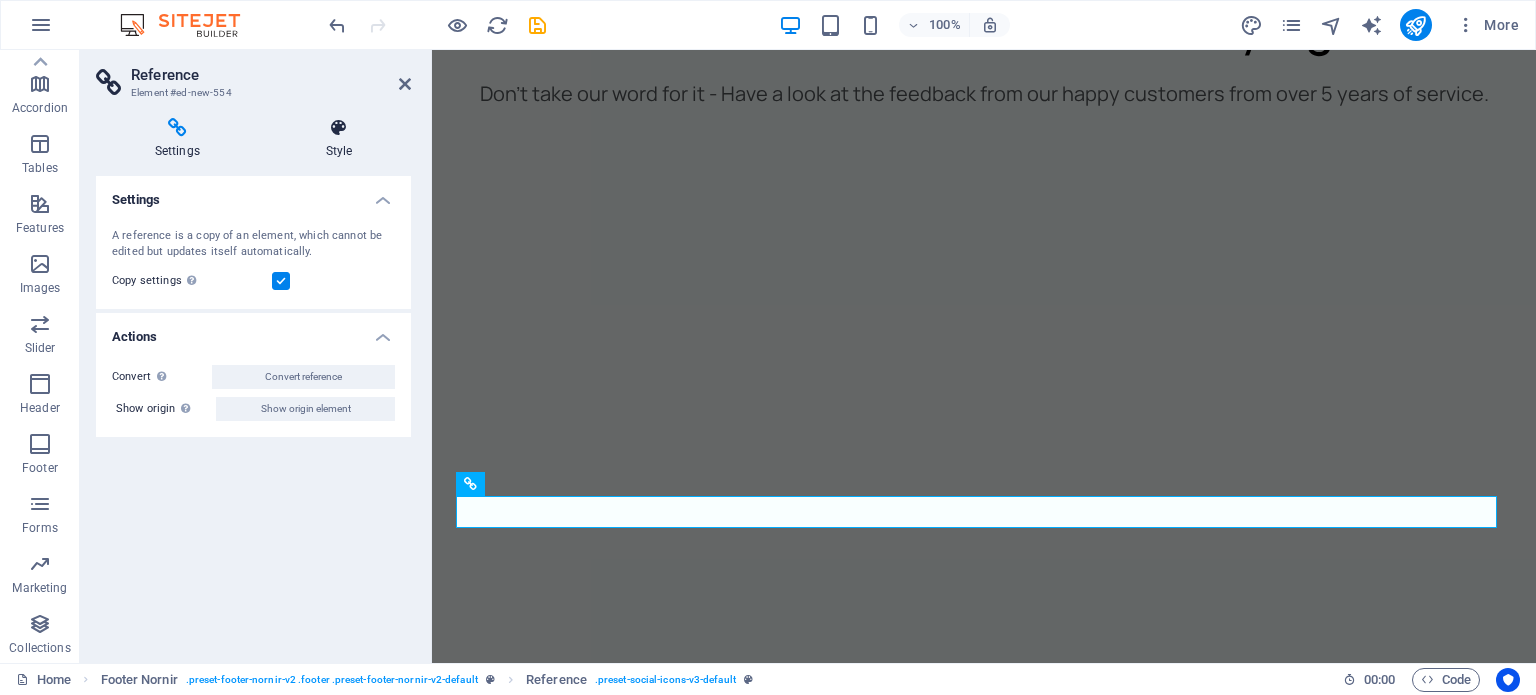 click at bounding box center (339, 128) 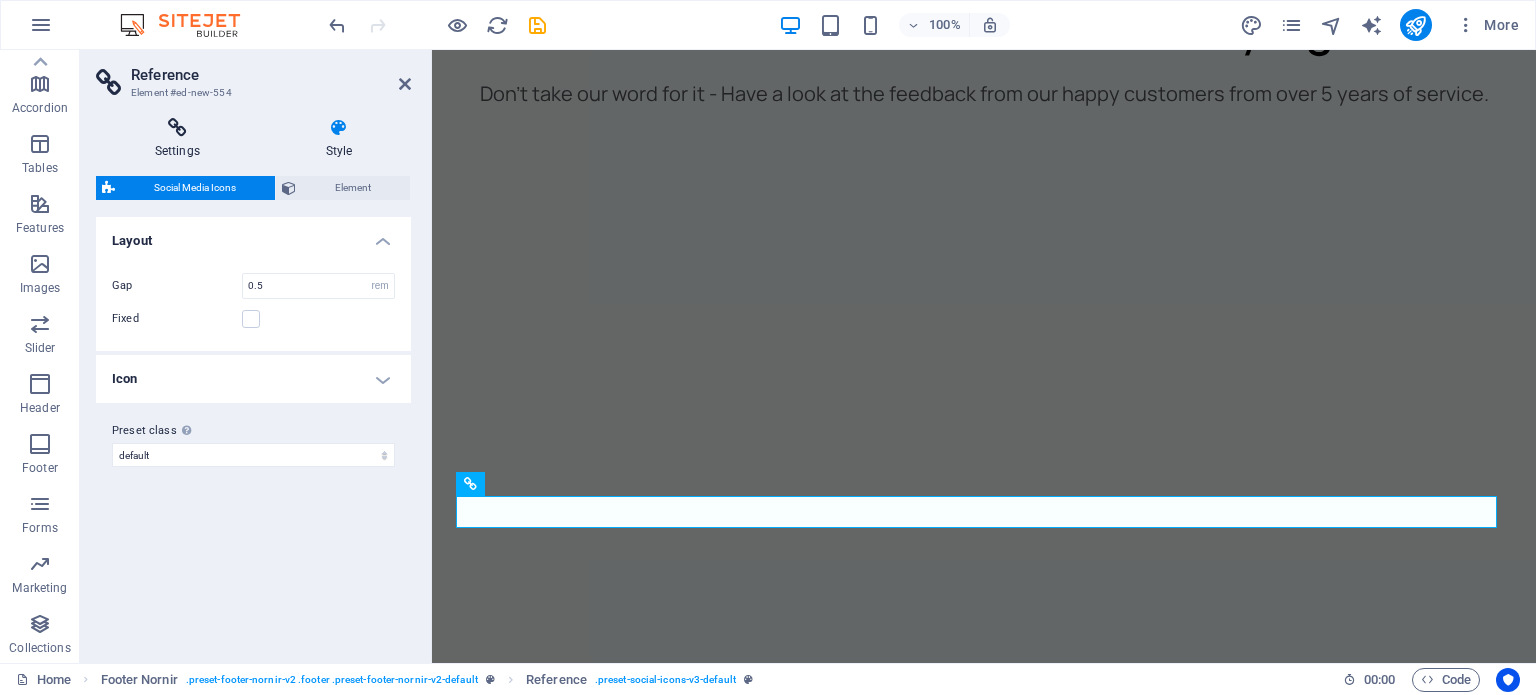 click at bounding box center (177, 128) 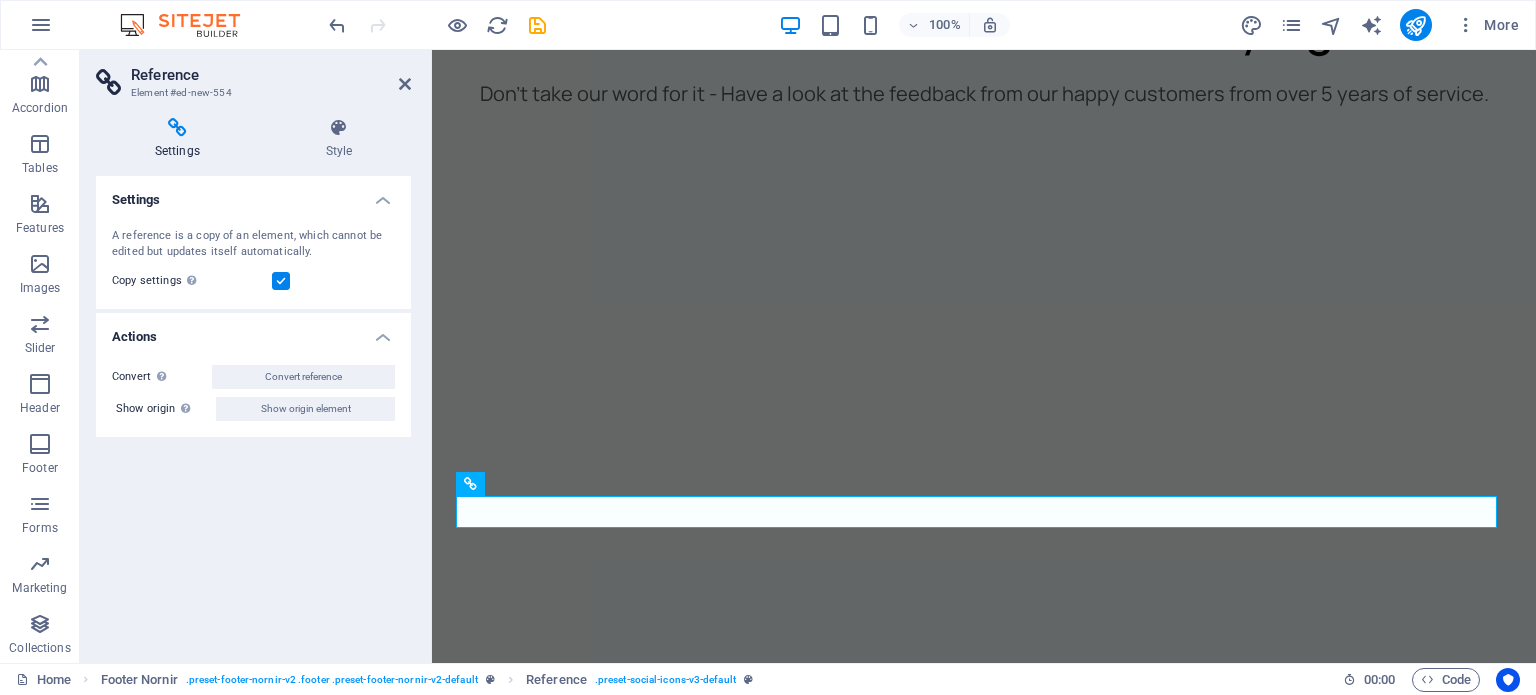 click on "Copy settings Use the same settings (flex, animation, position, style) as for the reference target element" at bounding box center [192, 281] 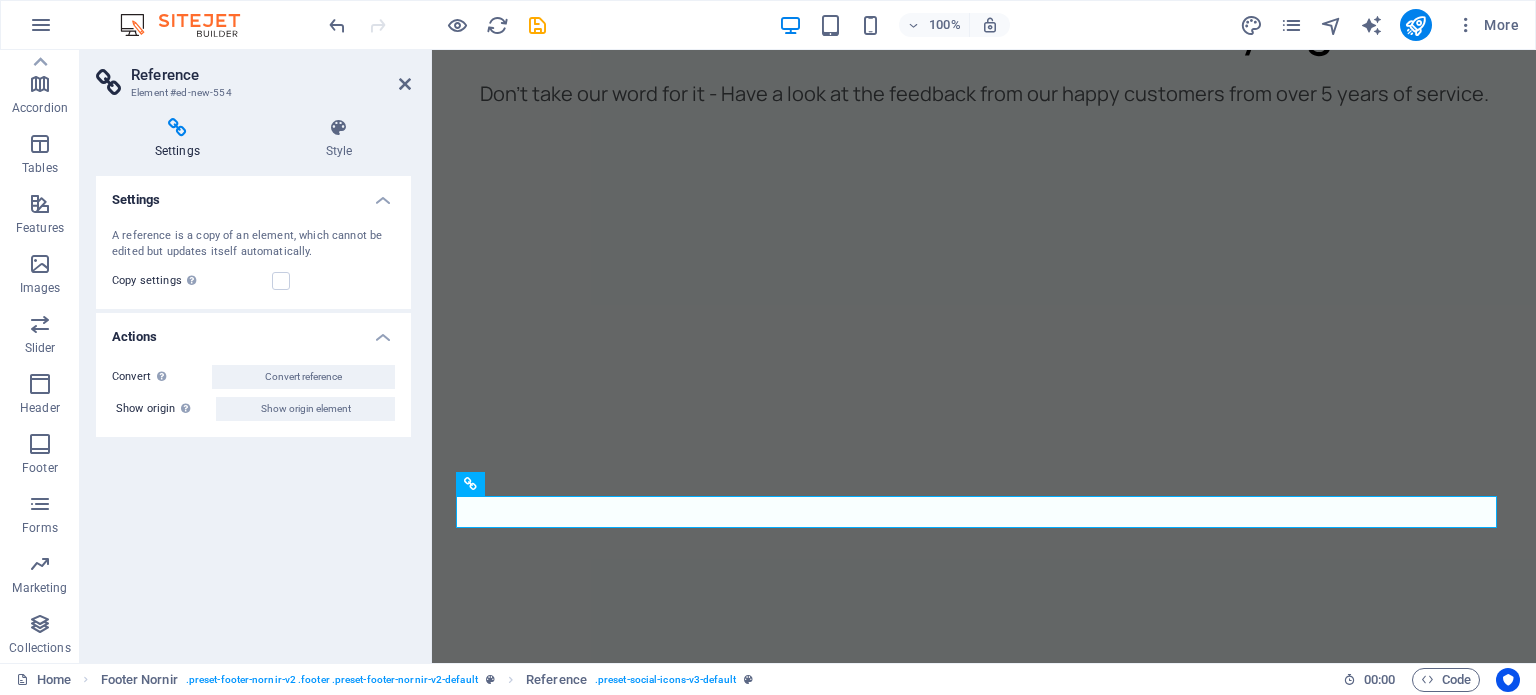click on "Settings" at bounding box center [253, 194] 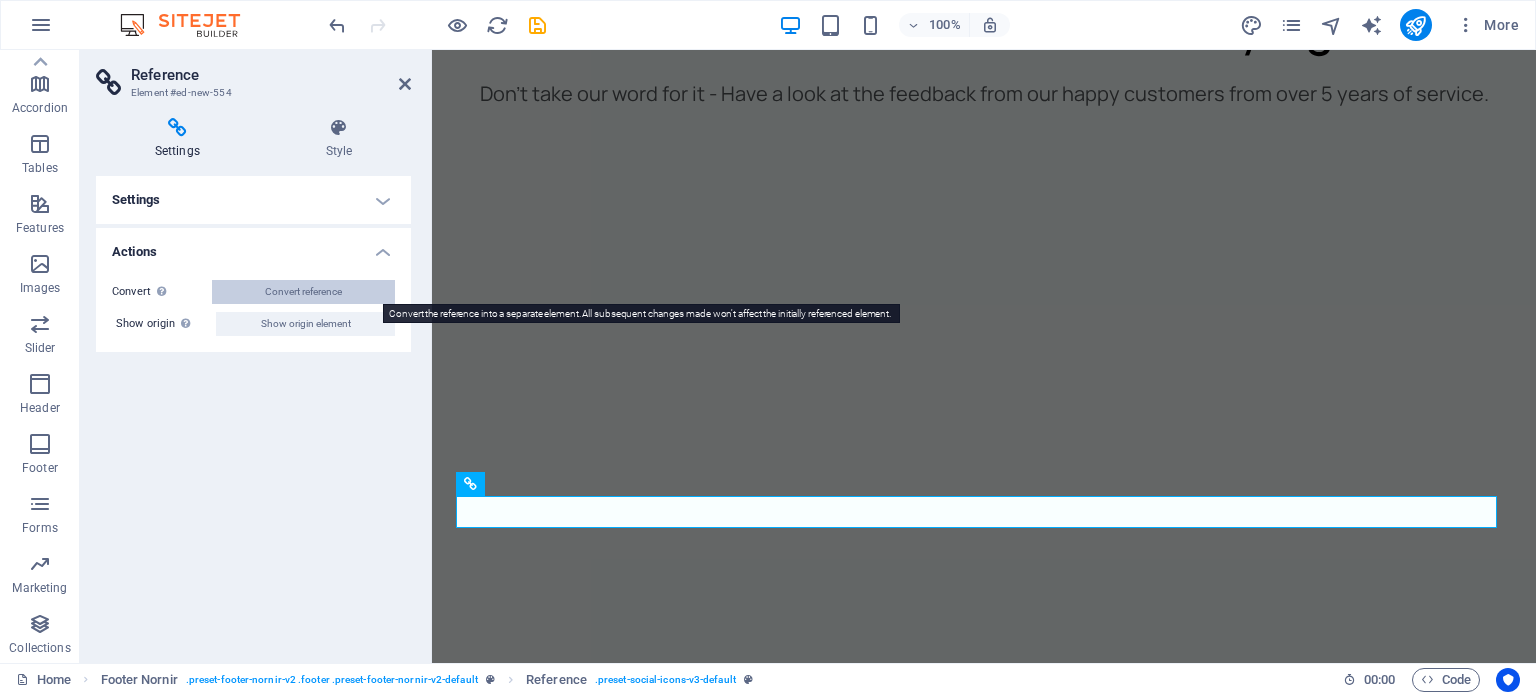 click on "Convert reference" at bounding box center [303, 292] 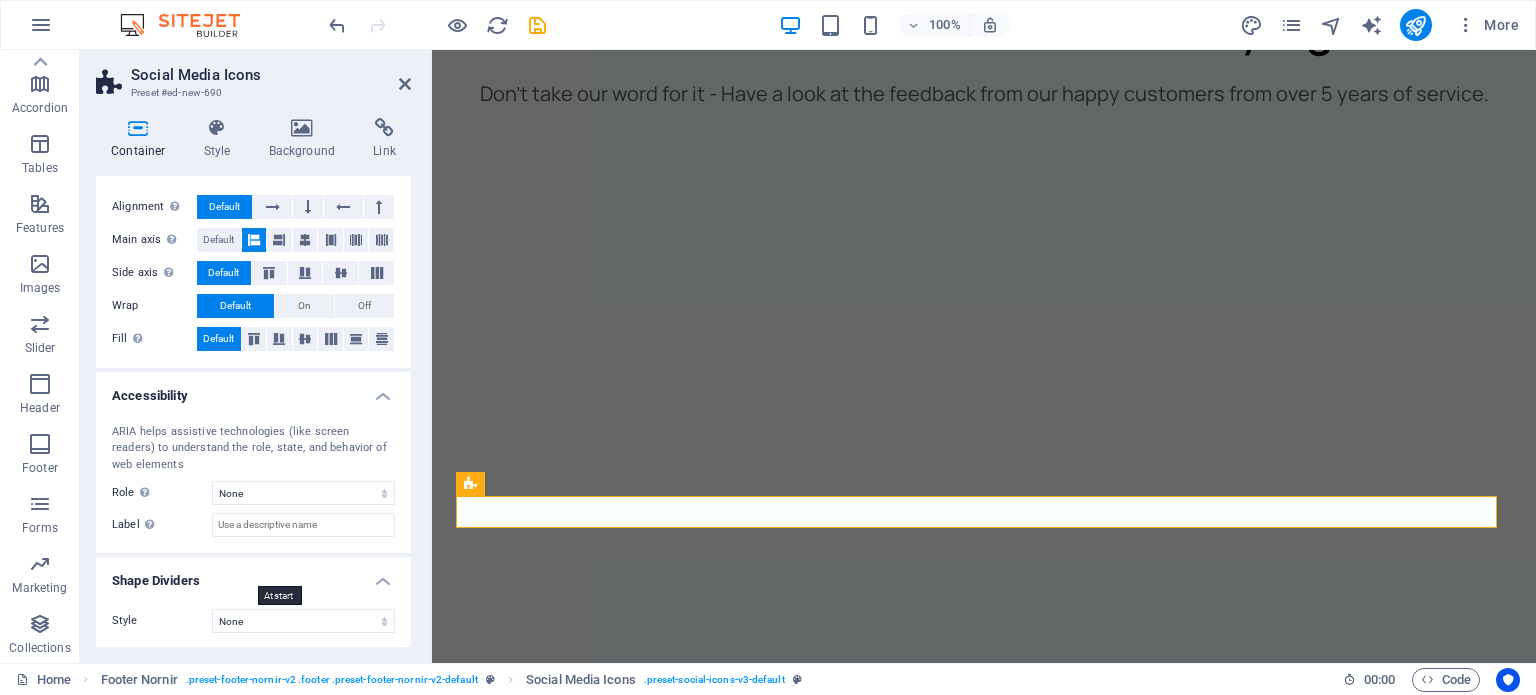 scroll, scrollTop: 0, scrollLeft: 0, axis: both 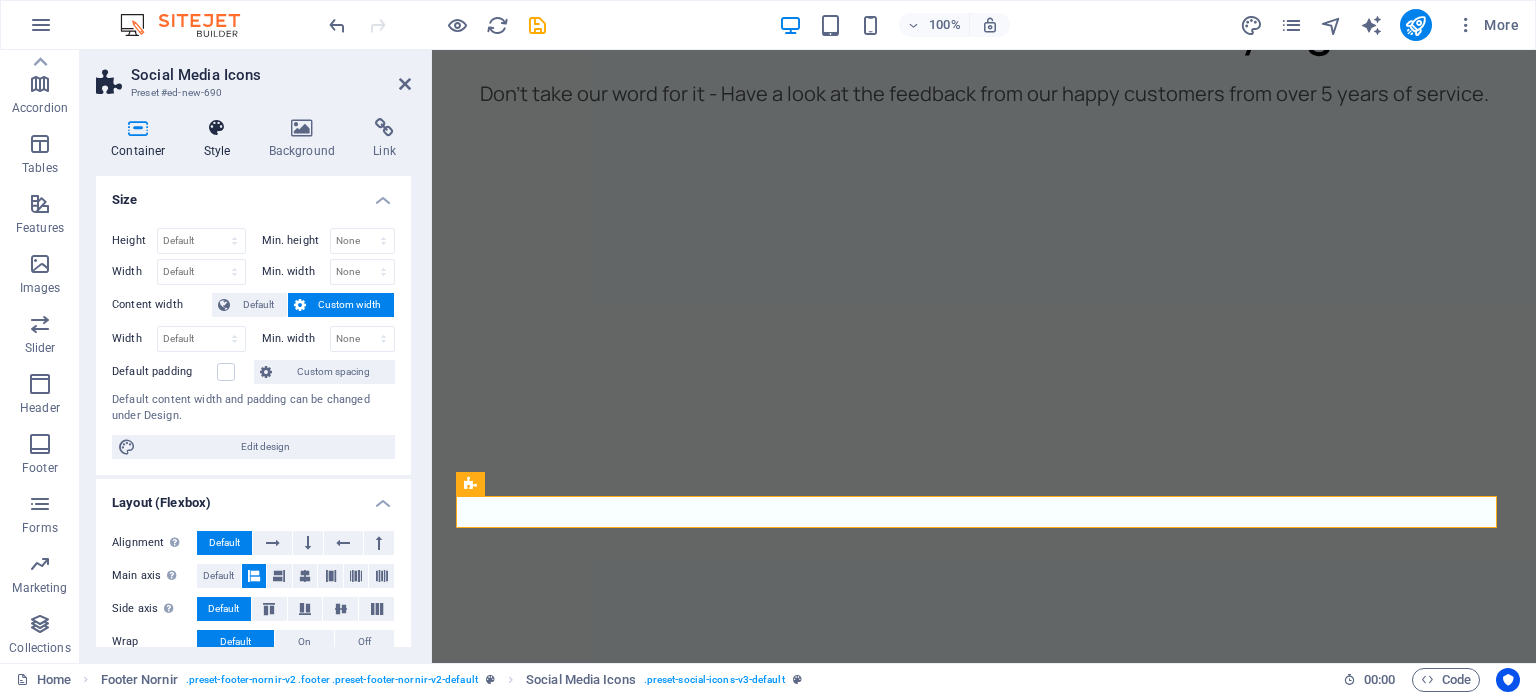 click on "Style" at bounding box center (221, 139) 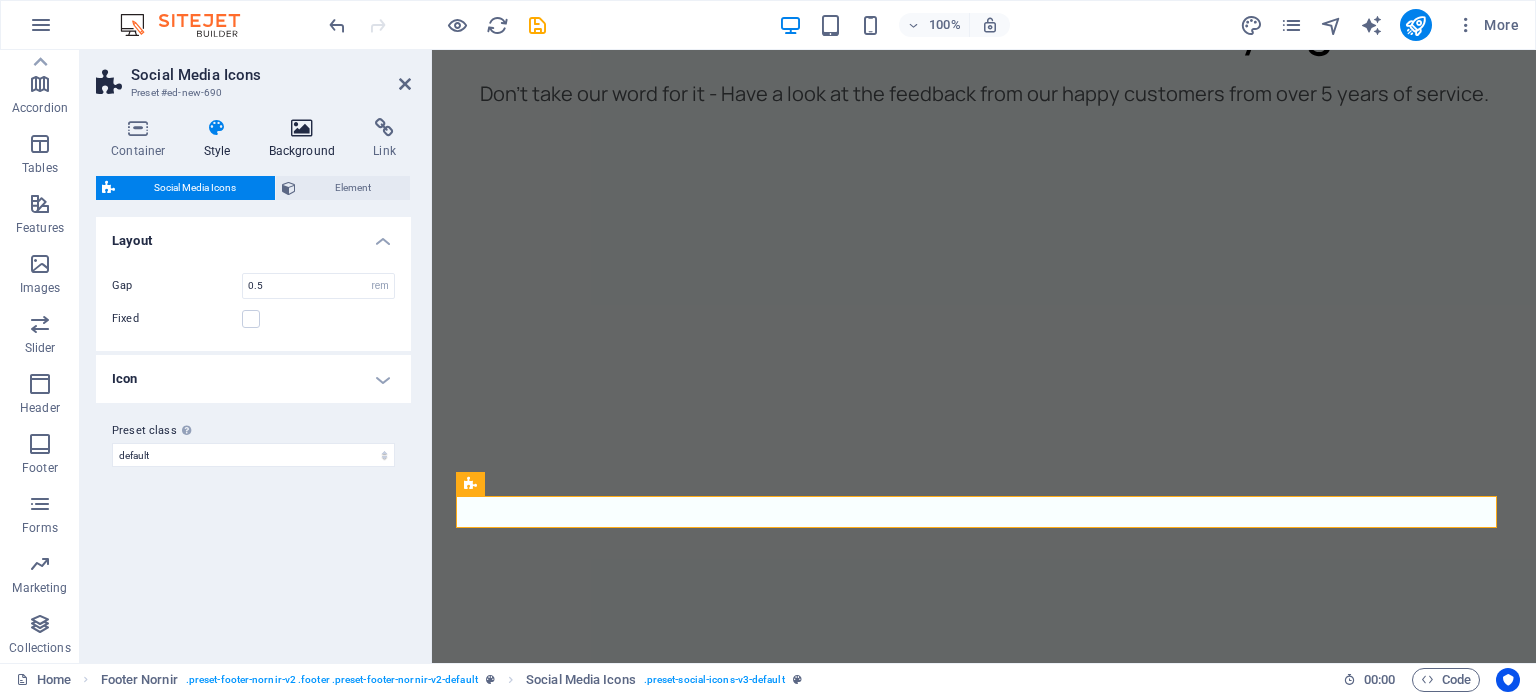 click on "Background" at bounding box center (306, 139) 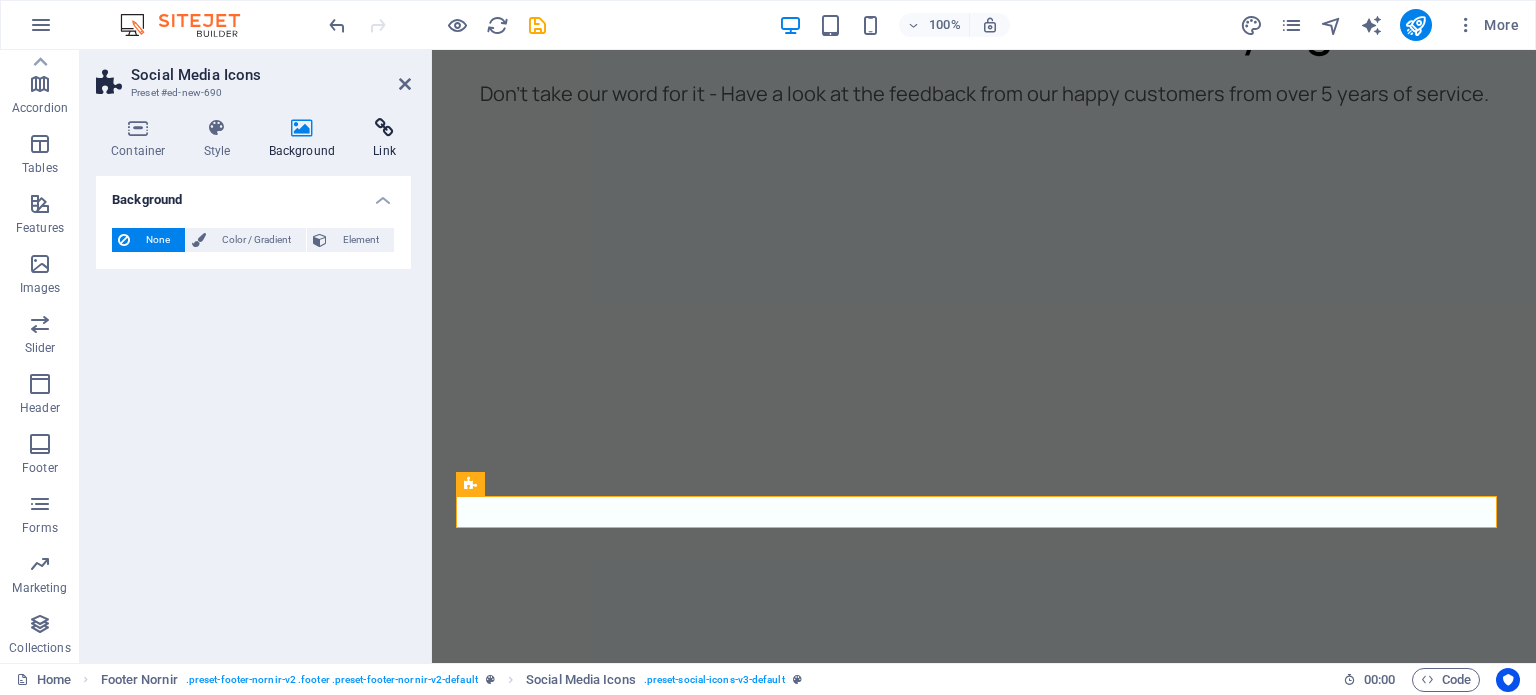 click on "Link" at bounding box center (384, 139) 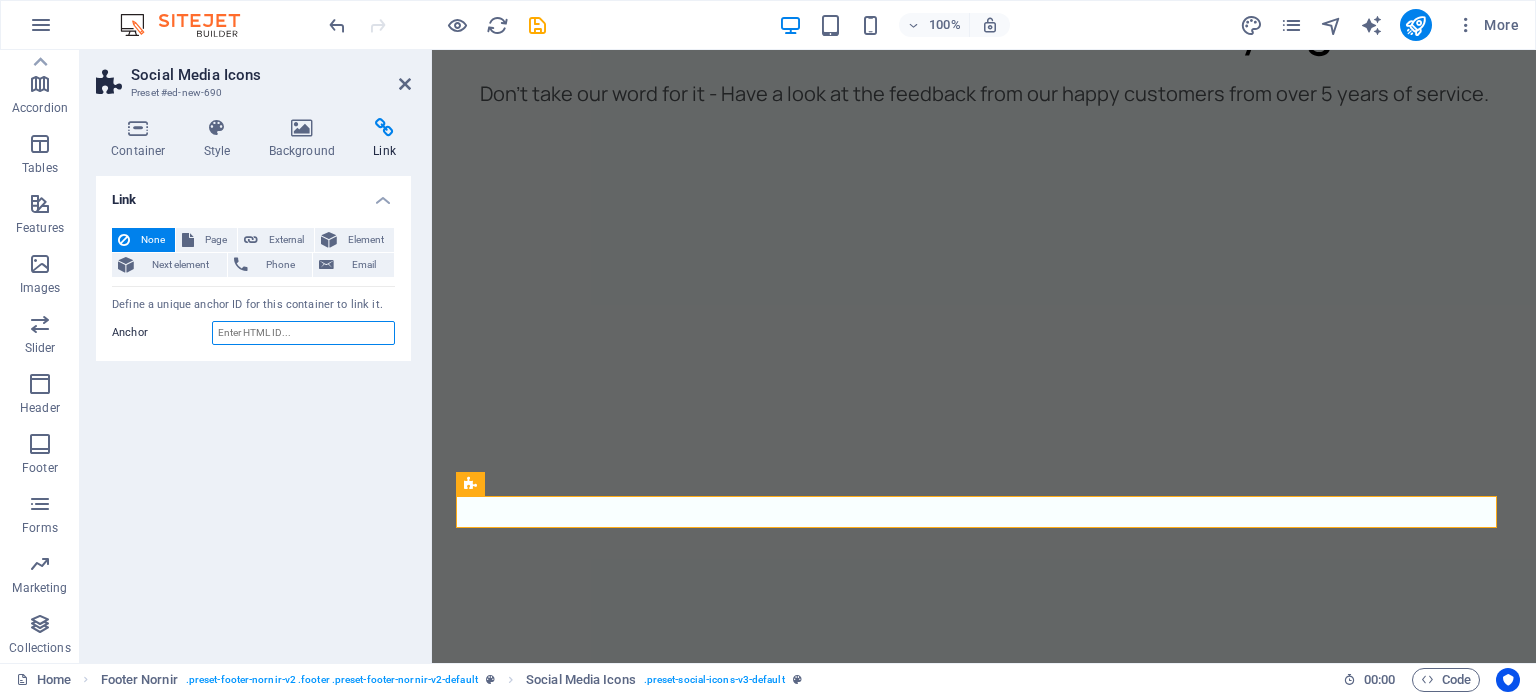 click on "Anchor" at bounding box center (303, 333) 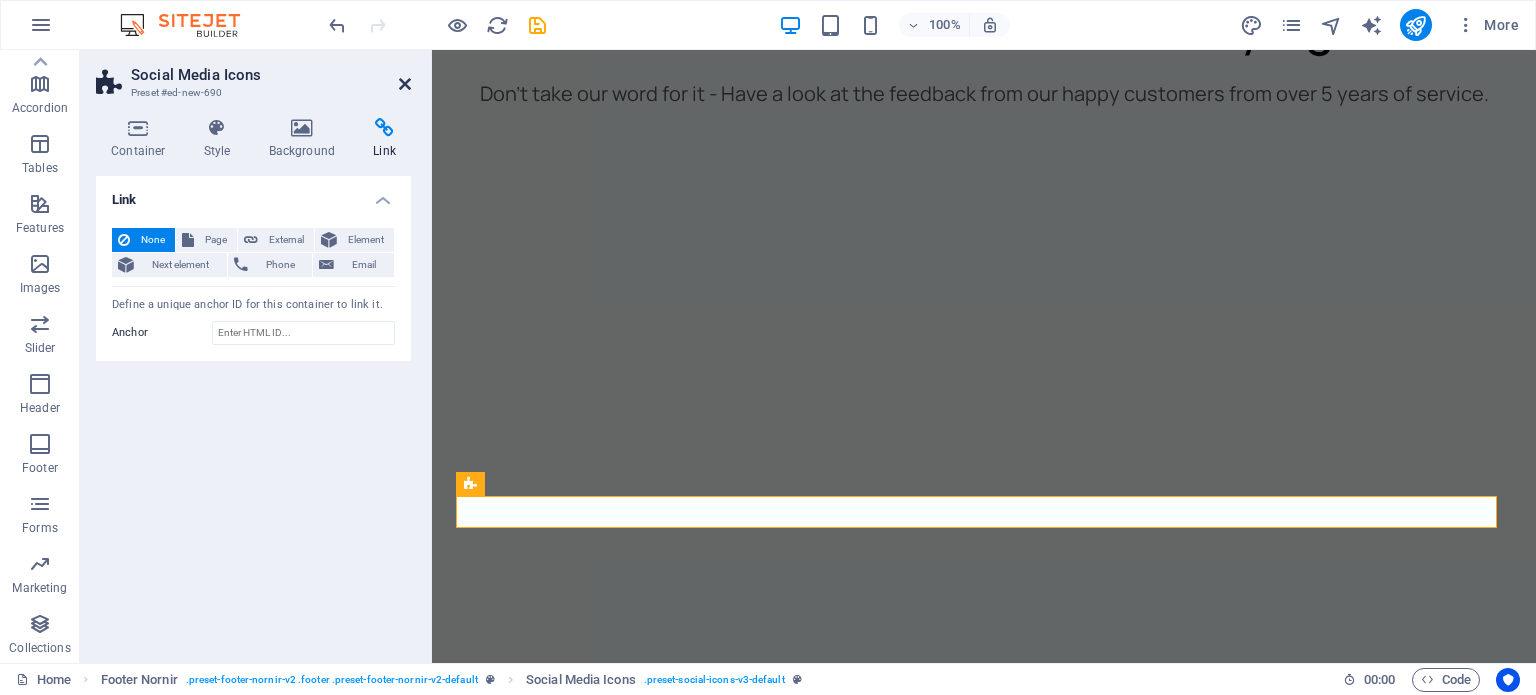 click at bounding box center [405, 84] 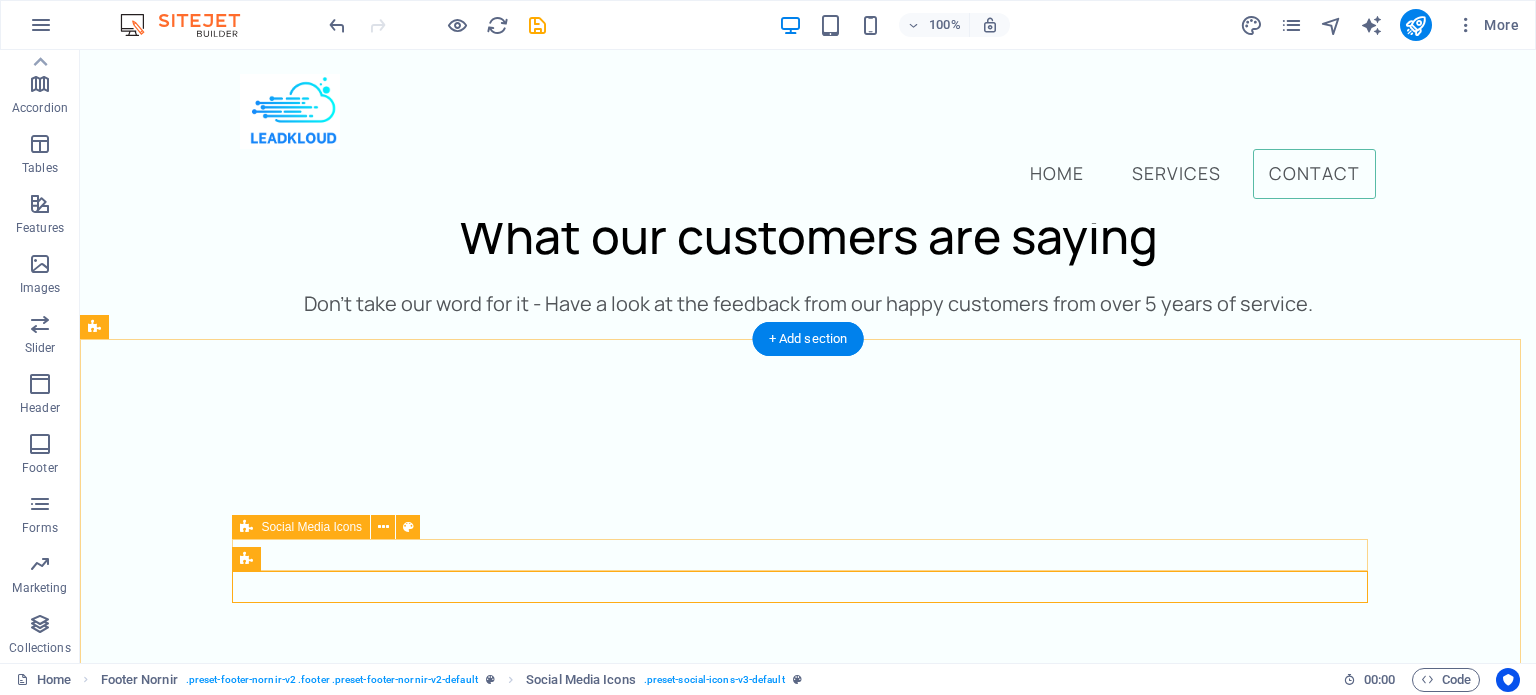 click at bounding box center [808, 12836] 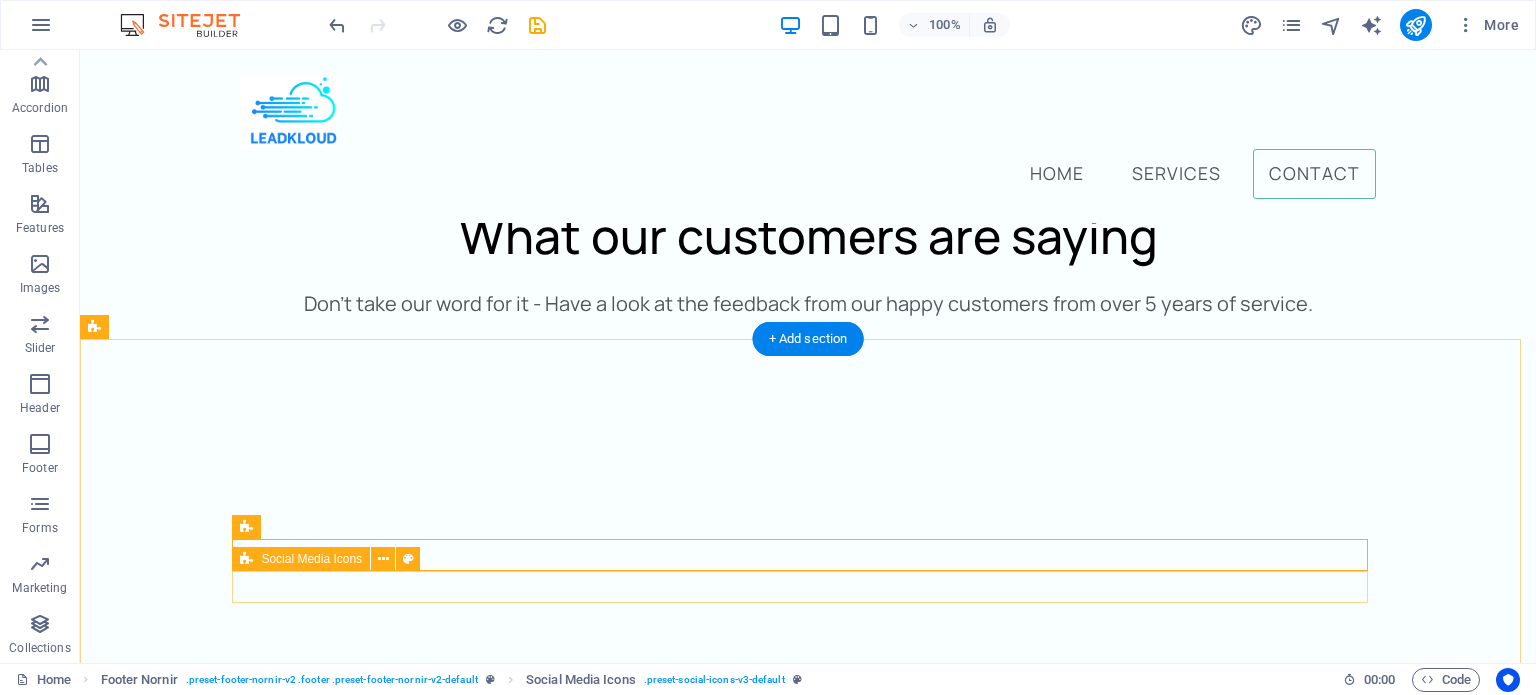 click at bounding box center [808, 12948] 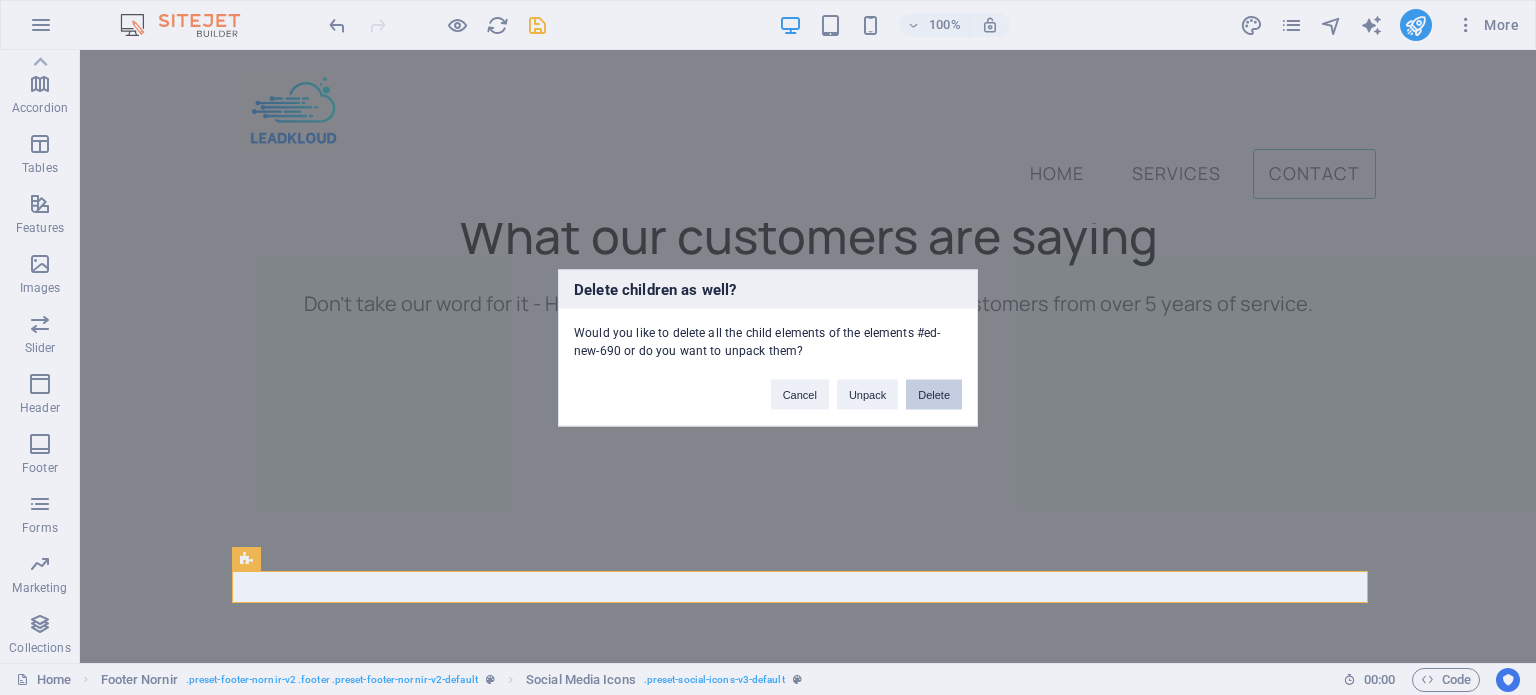 click on "Delete" at bounding box center [934, 394] 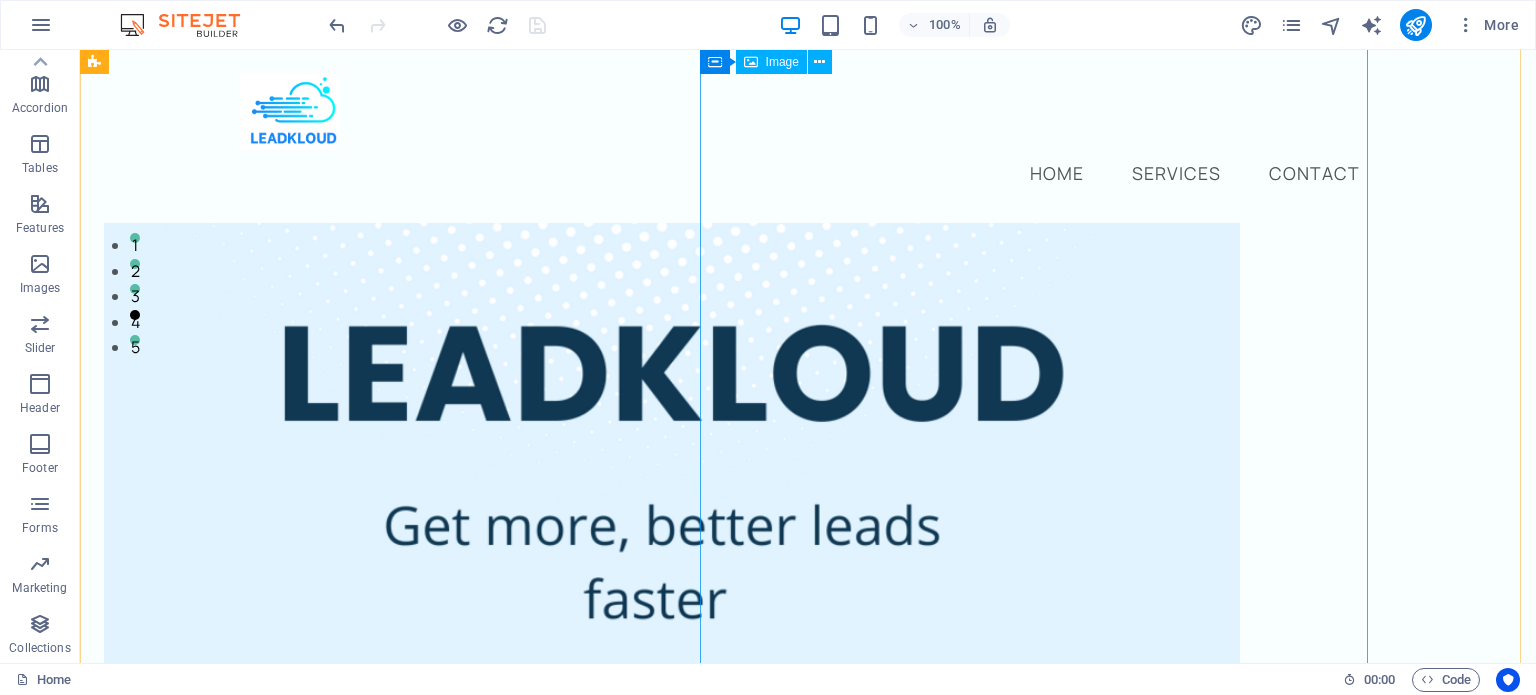 scroll, scrollTop: 0, scrollLeft: 0, axis: both 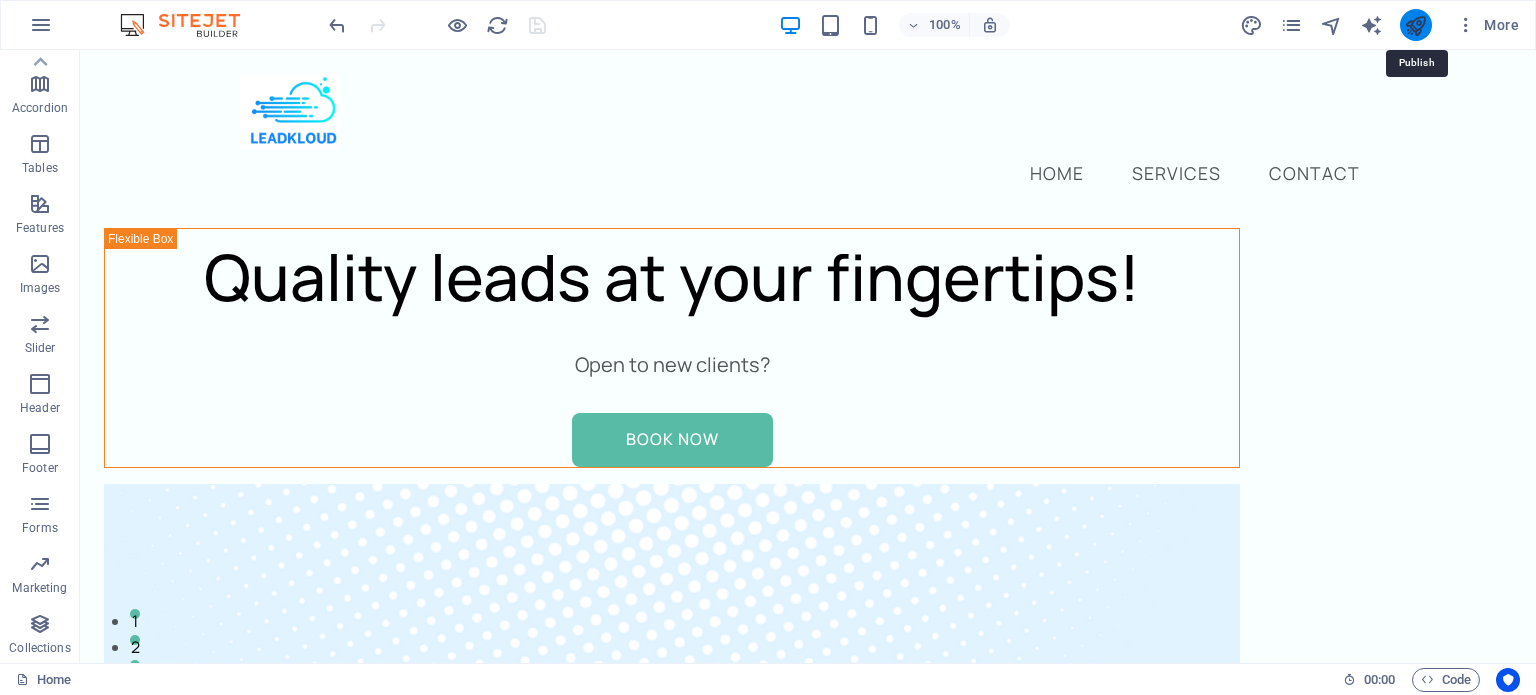 click at bounding box center [1415, 25] 